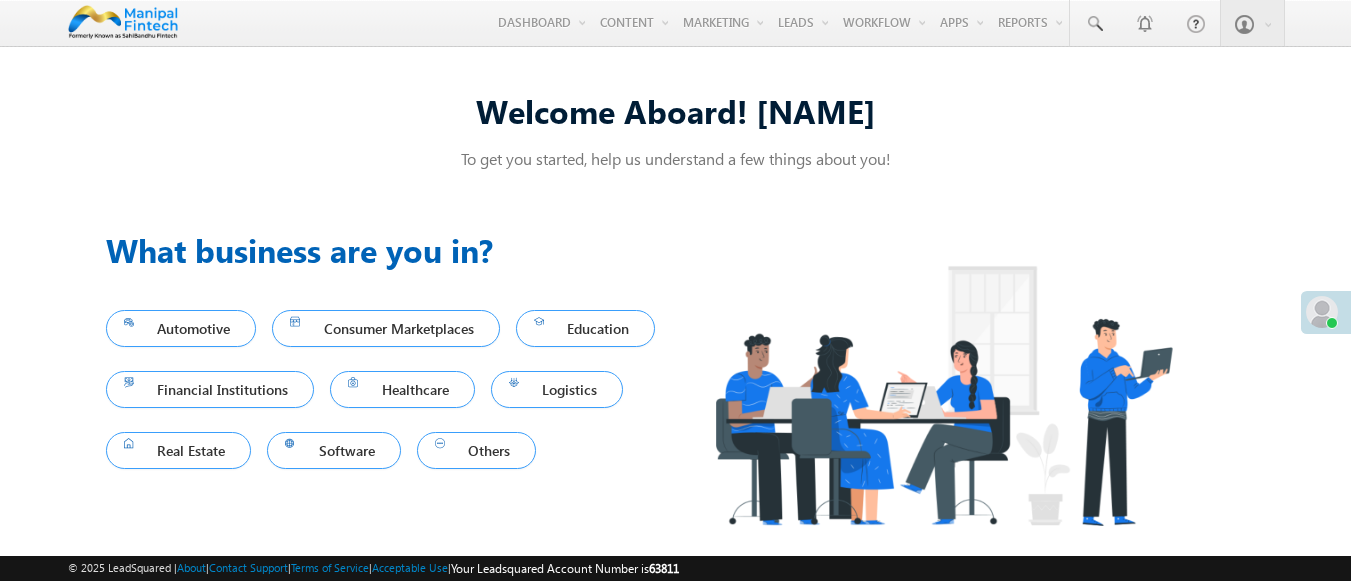 scroll, scrollTop: 0, scrollLeft: 0, axis: both 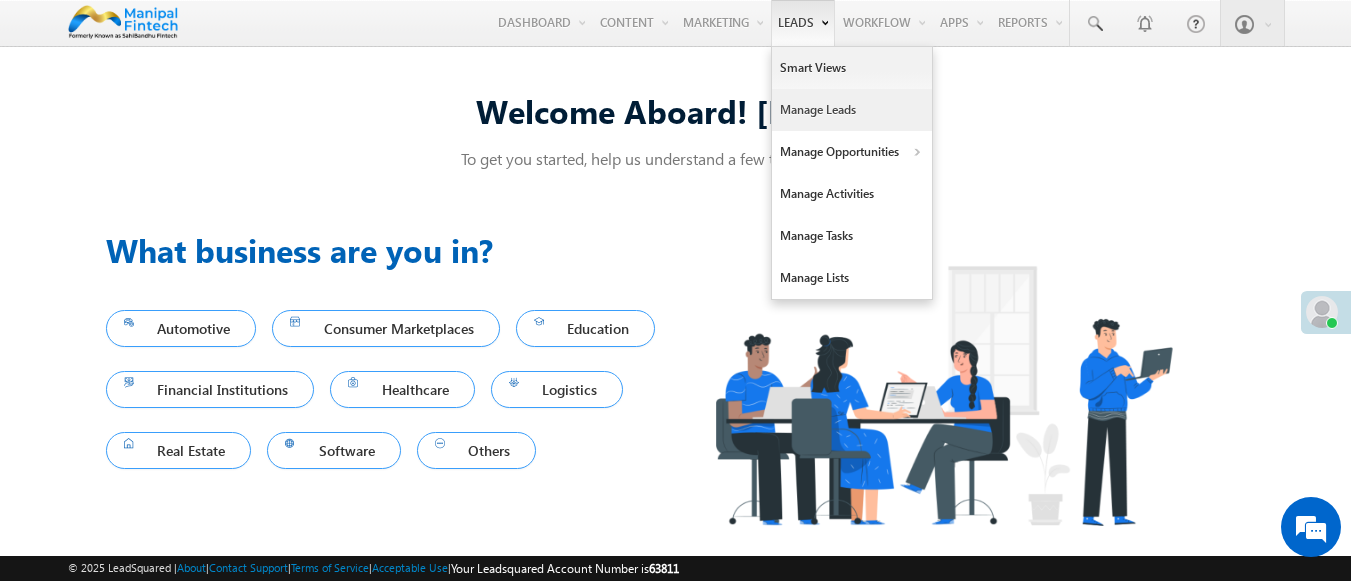 click on "Manage Leads" at bounding box center (852, 110) 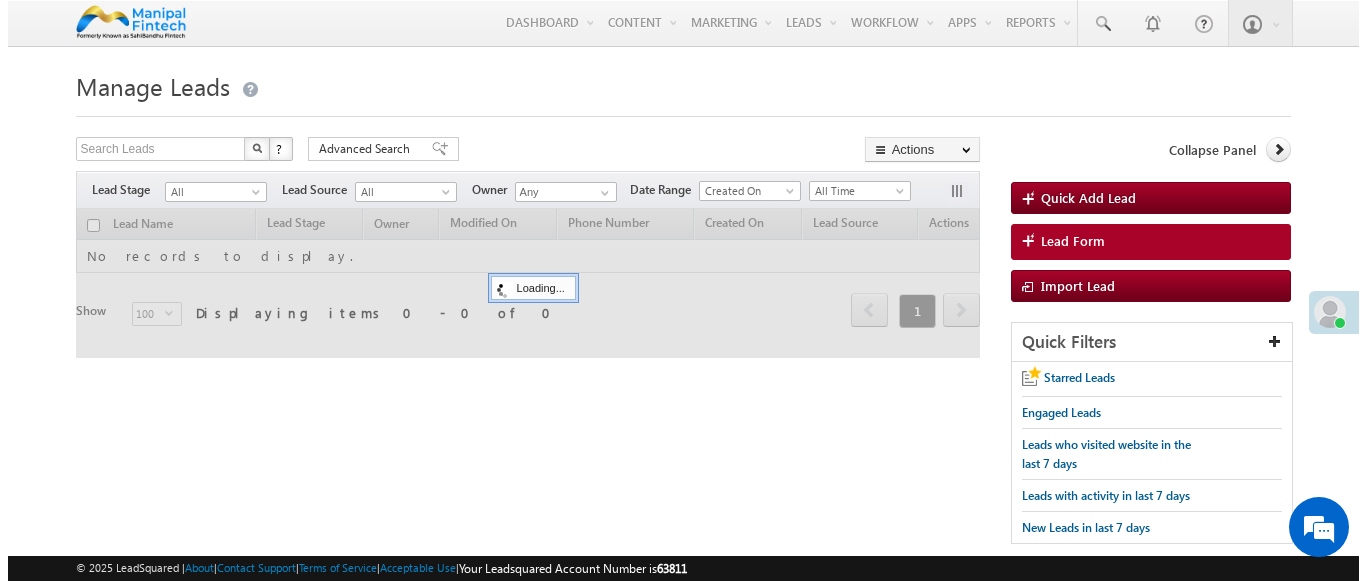 scroll, scrollTop: 0, scrollLeft: 0, axis: both 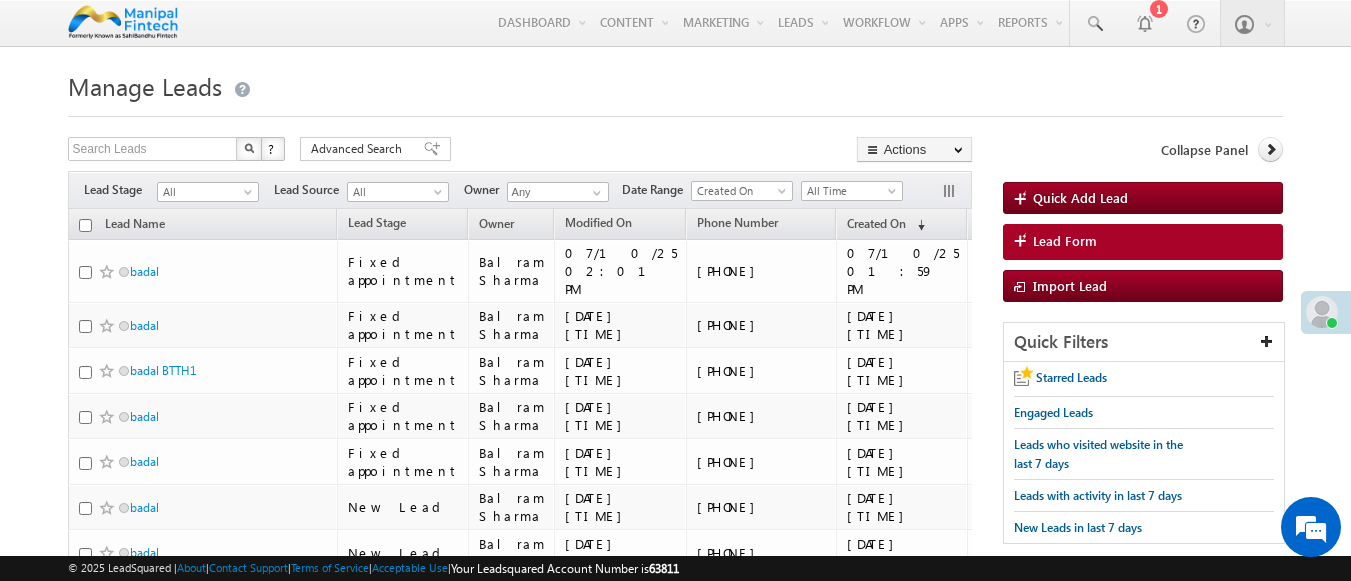 click on "Lead Form" at bounding box center (1143, 242) 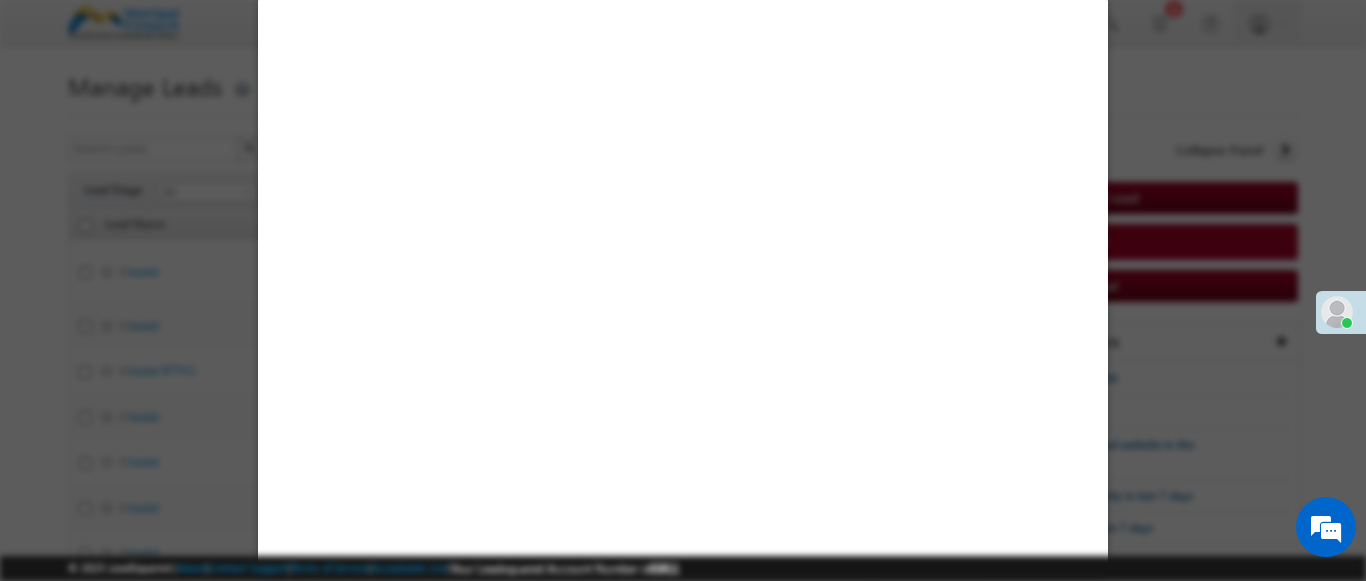 select on "Open" 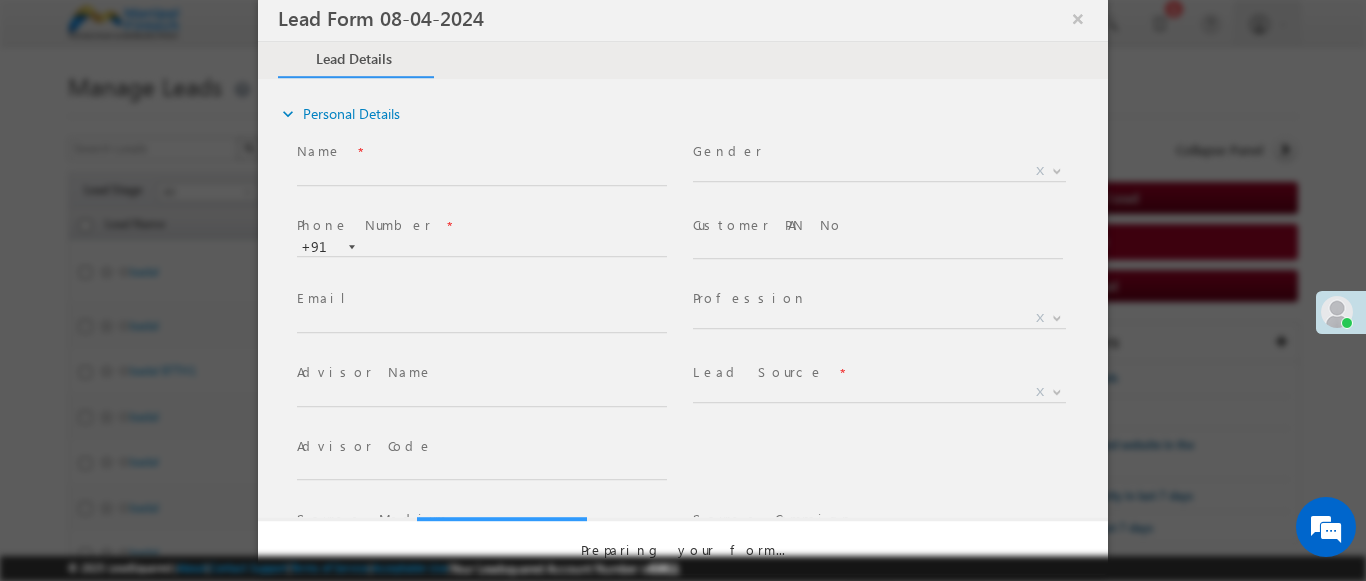 scroll, scrollTop: 0, scrollLeft: 0, axis: both 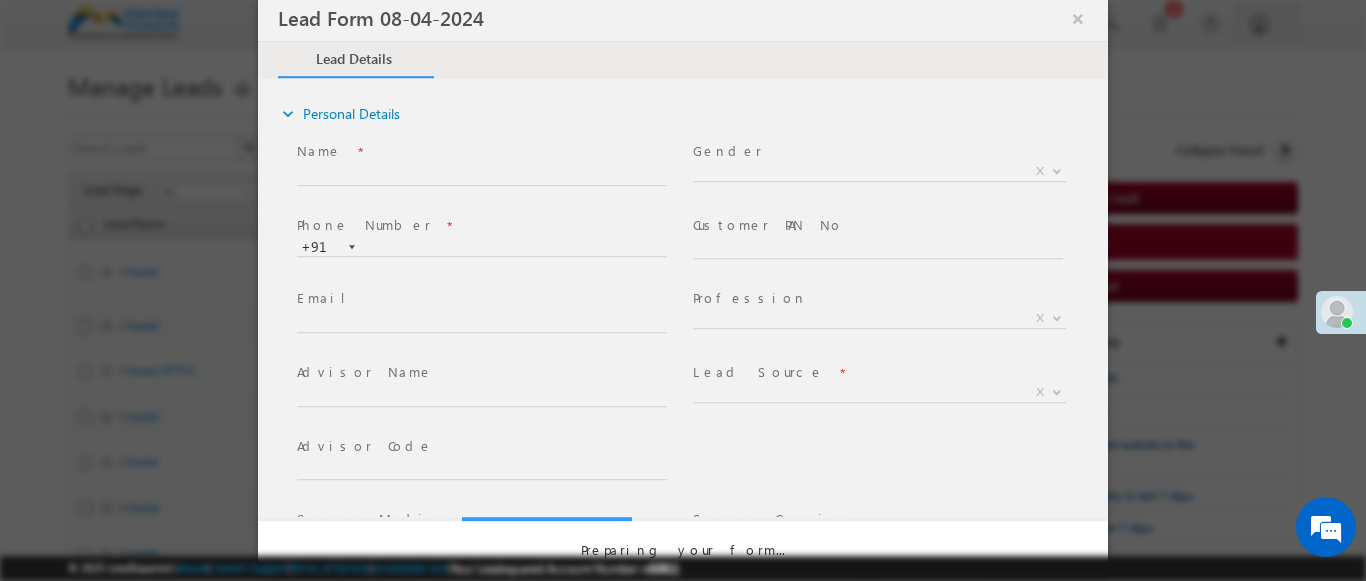 select on "33540b5c-73d5-11ee-8437-0241145802ba" 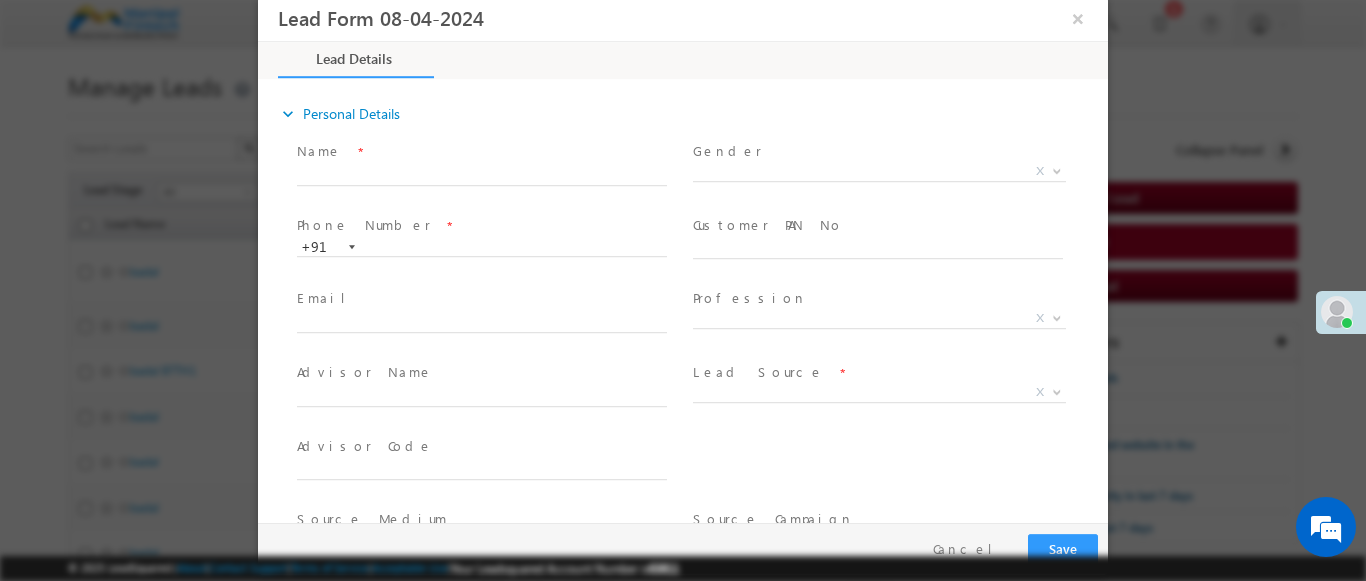 type on "07/10/25 9:08 PM" 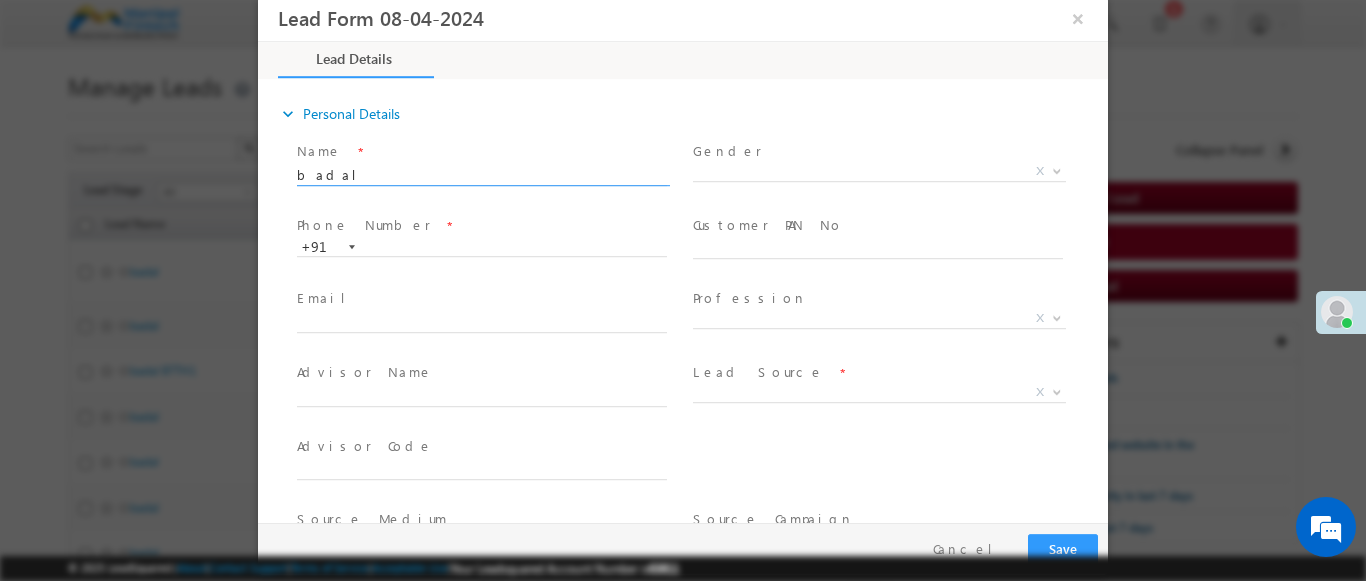 type on "badal" 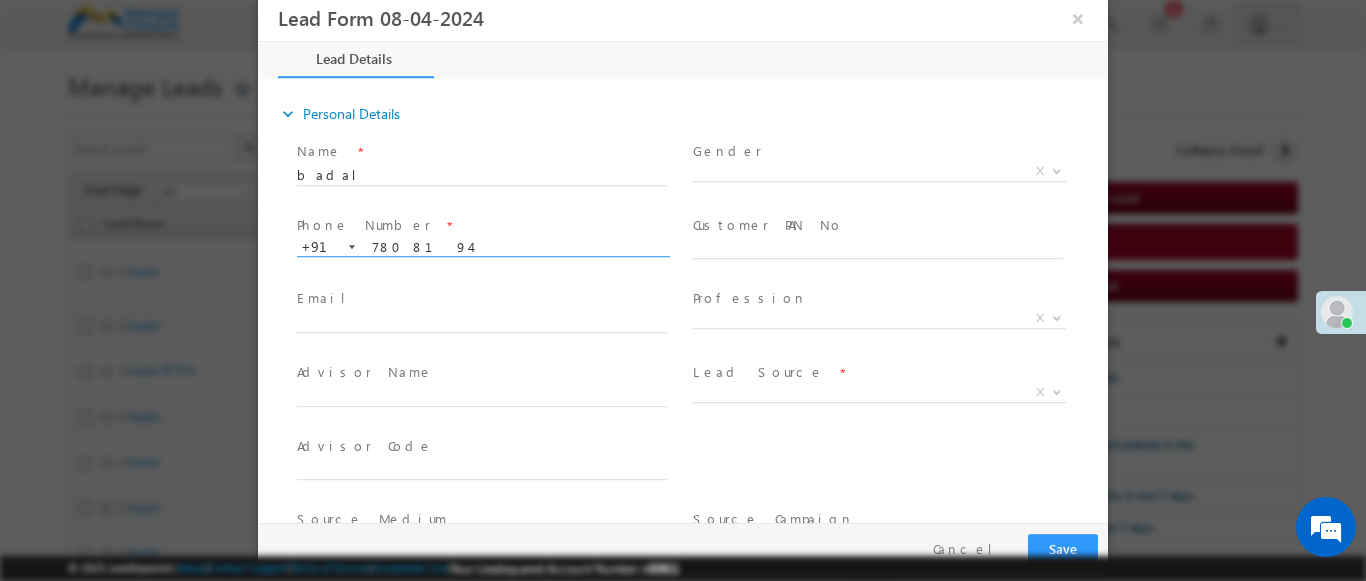type on "7808194707" 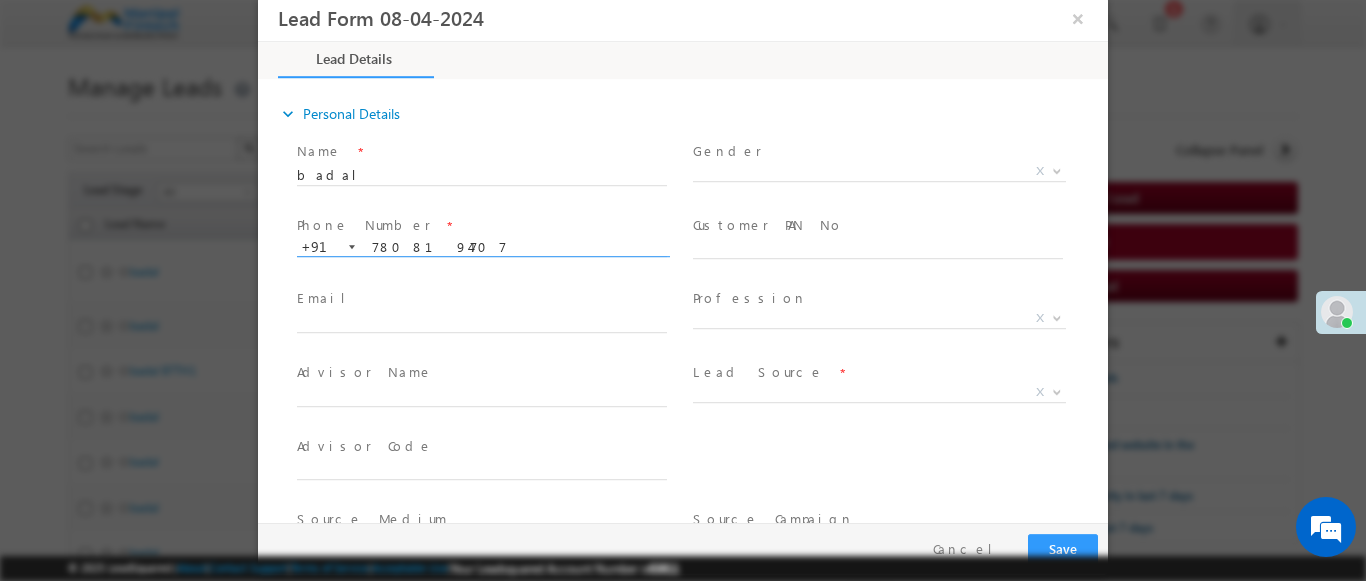 type on "3761" 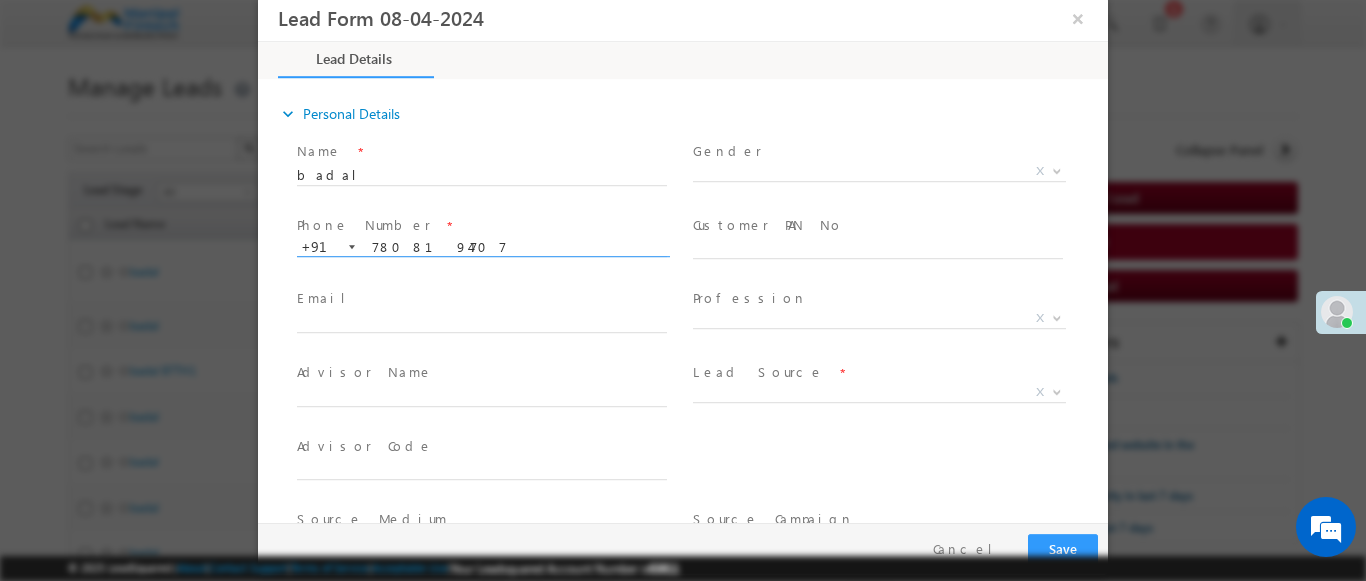 type on "7808194707" 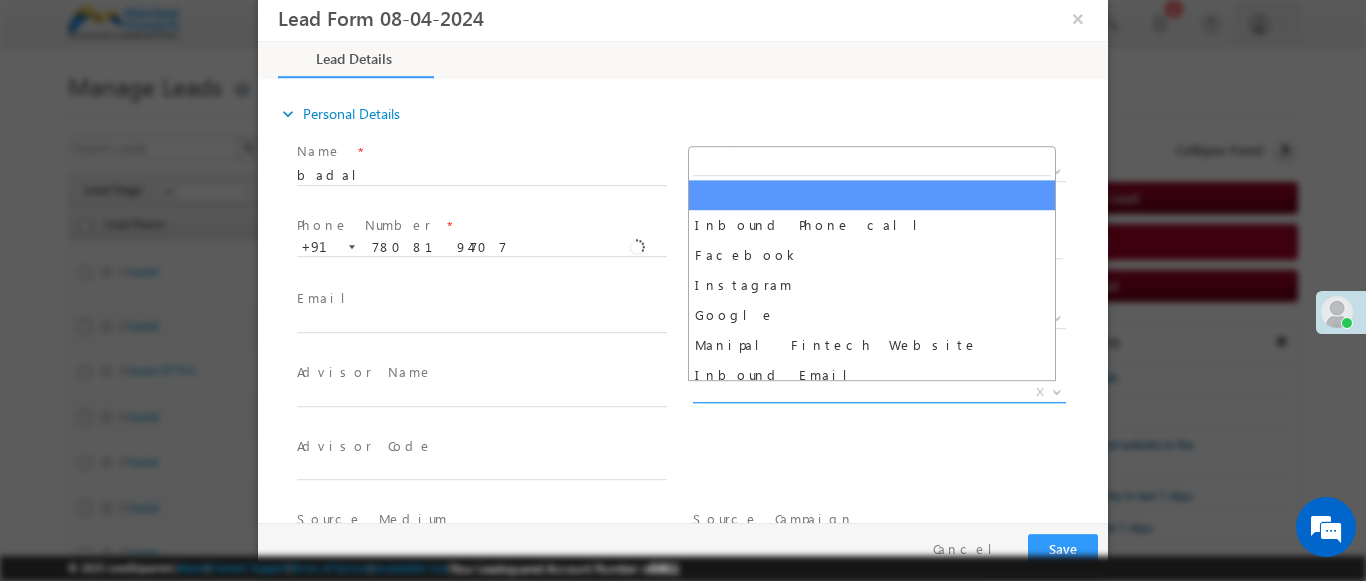 select on "Feedback" 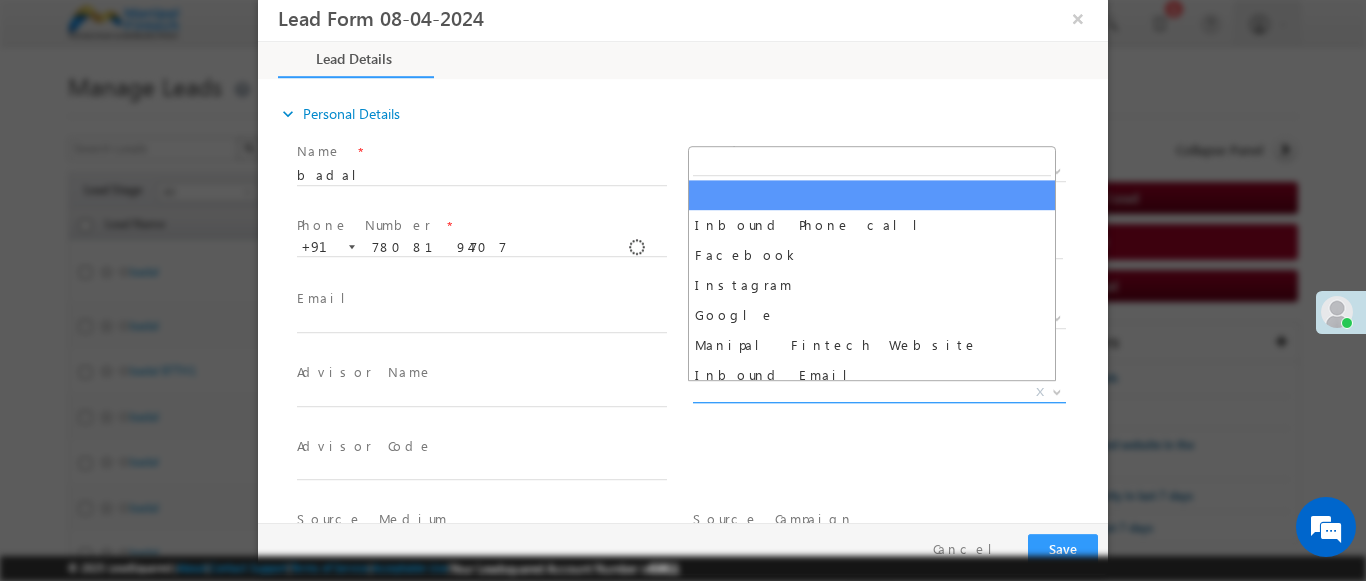 type on "badal- Feedback" 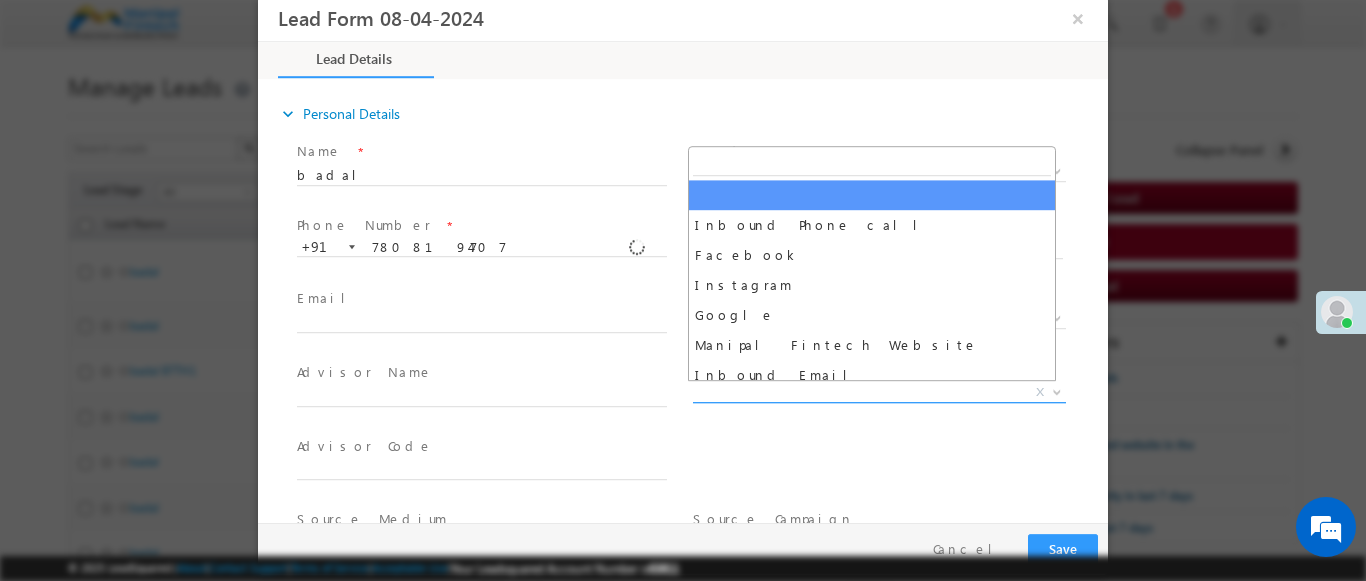 scroll, scrollTop: 0, scrollLeft: 0, axis: both 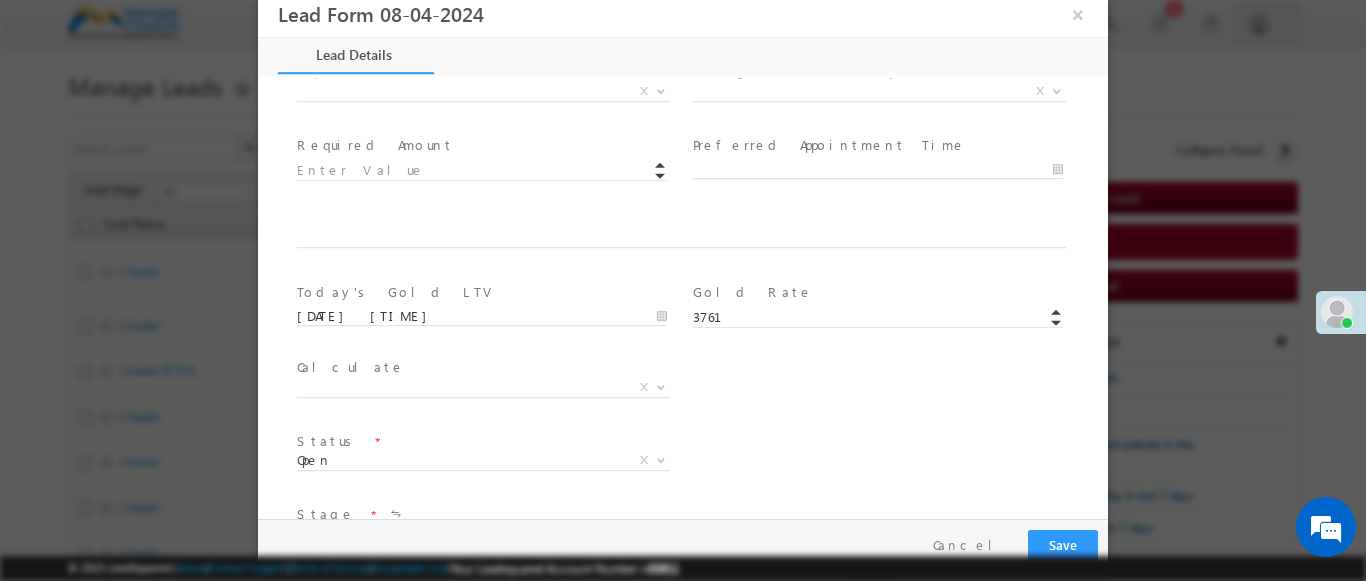 type on "600009" 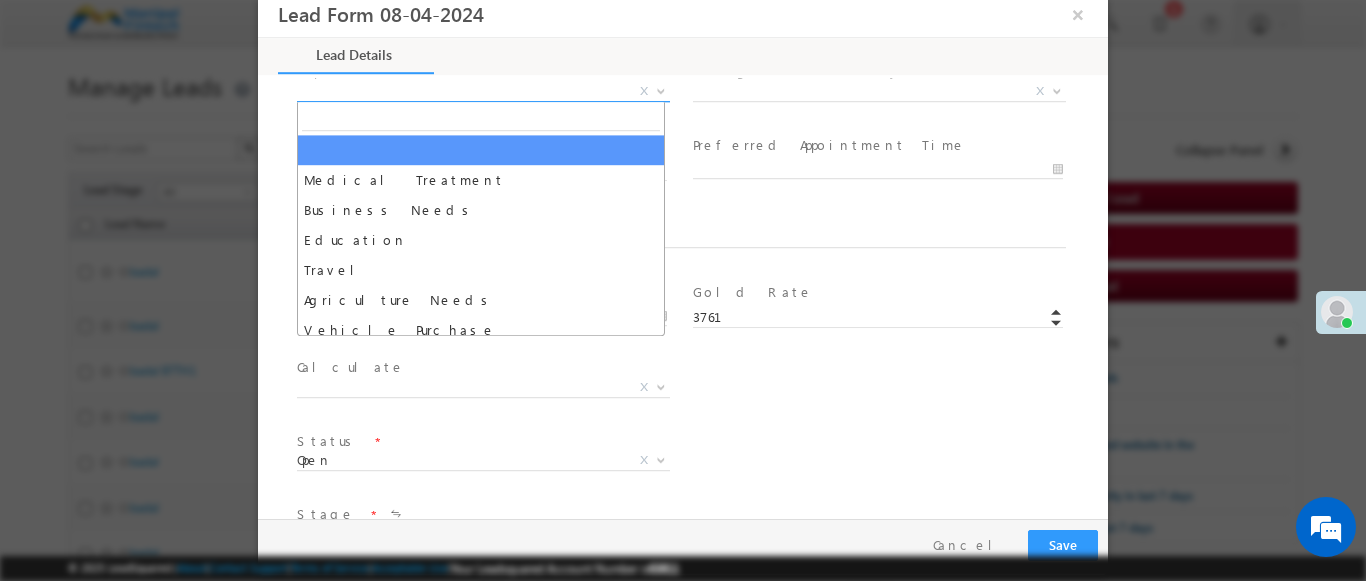 select on "Medical Treatment" 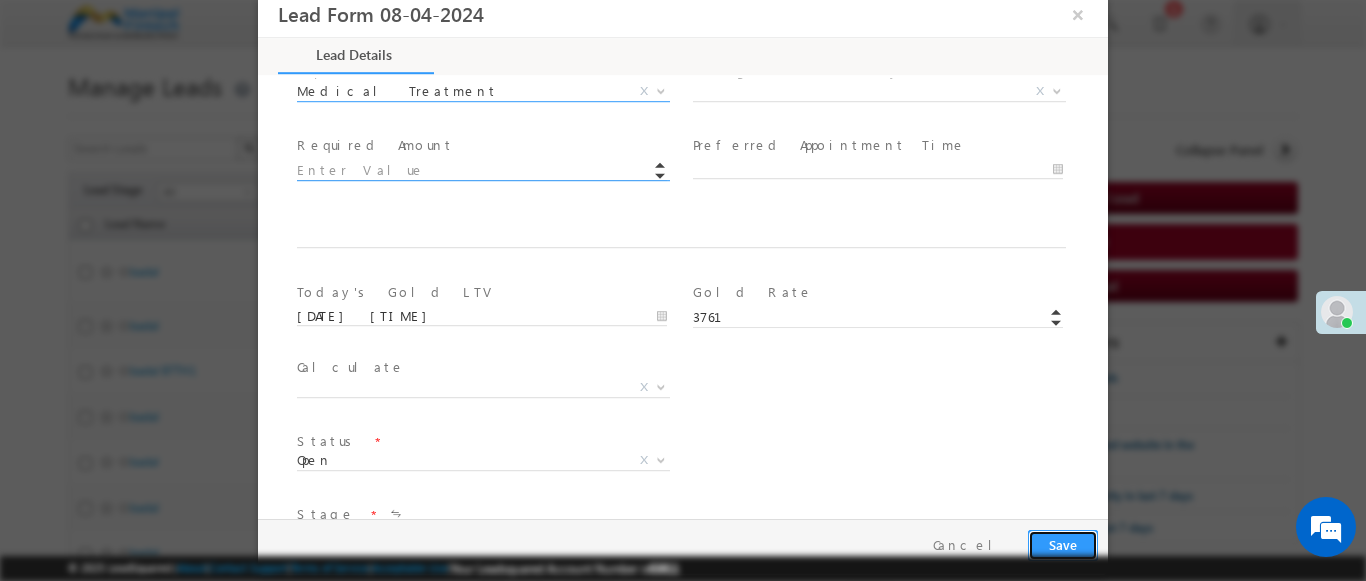 click on "Save" at bounding box center (1063, 545) 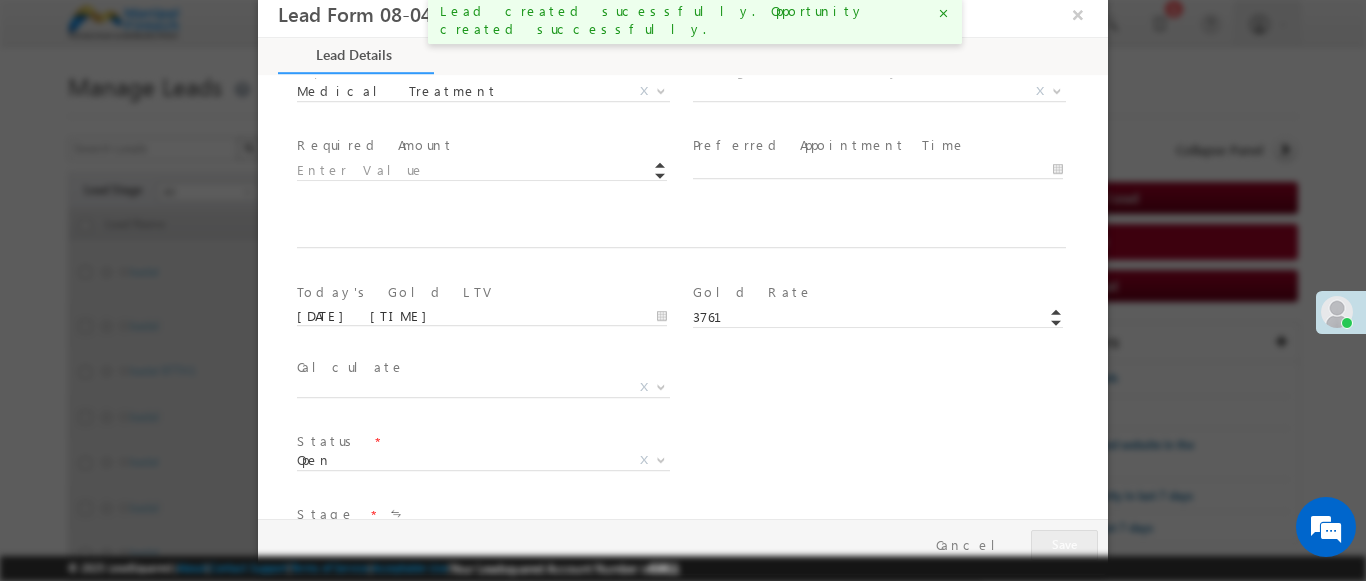 type on "Tamil Nadu" 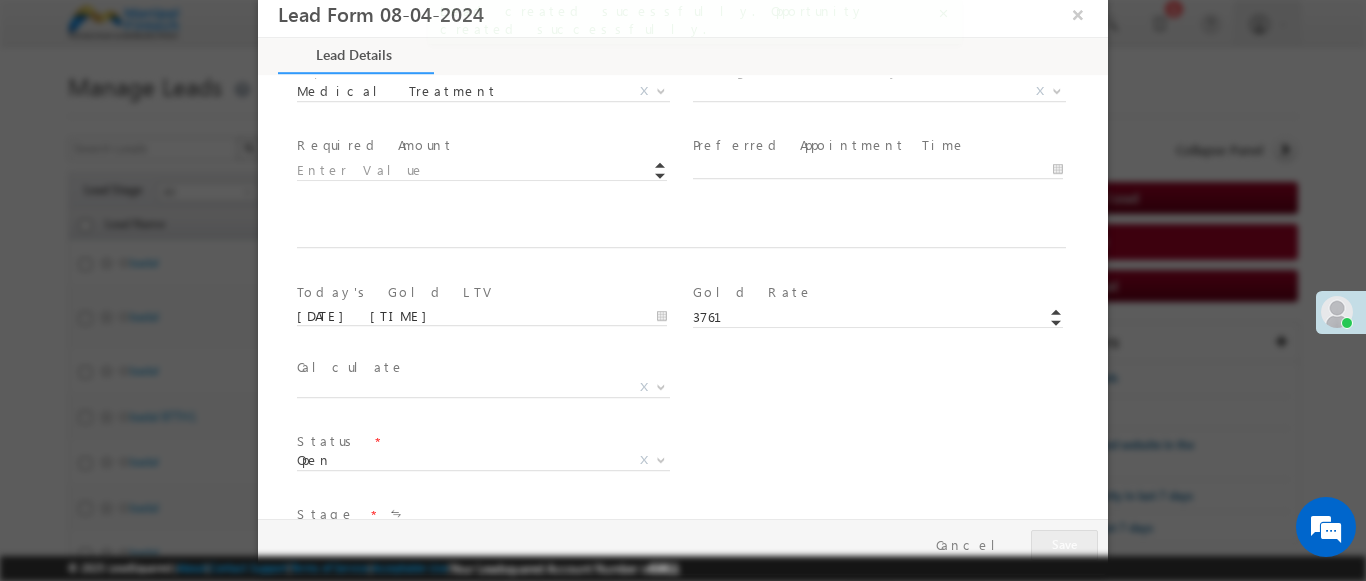 select on "Fort St George" 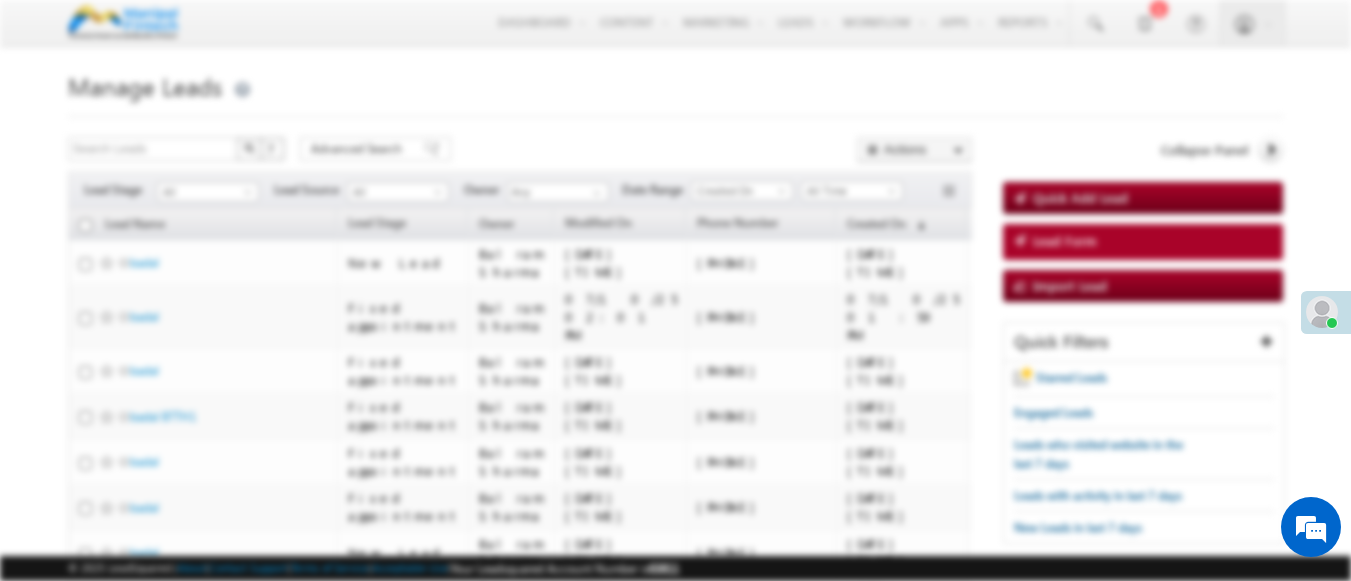 scroll, scrollTop: 0, scrollLeft: 0, axis: both 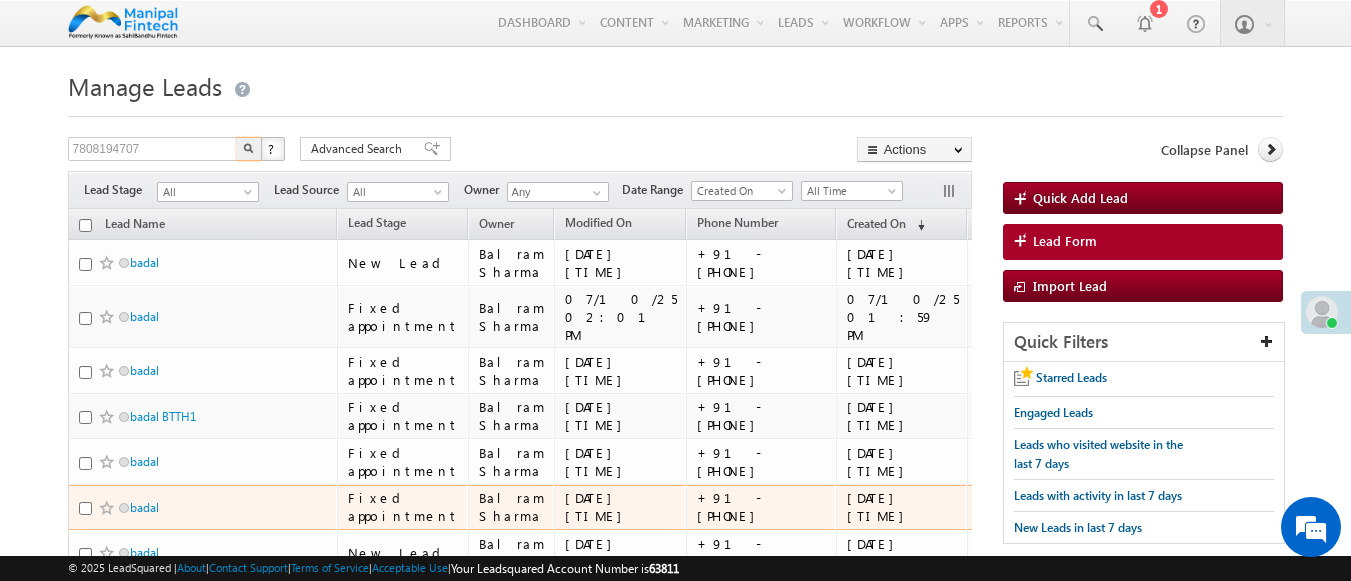 type on "7808194707" 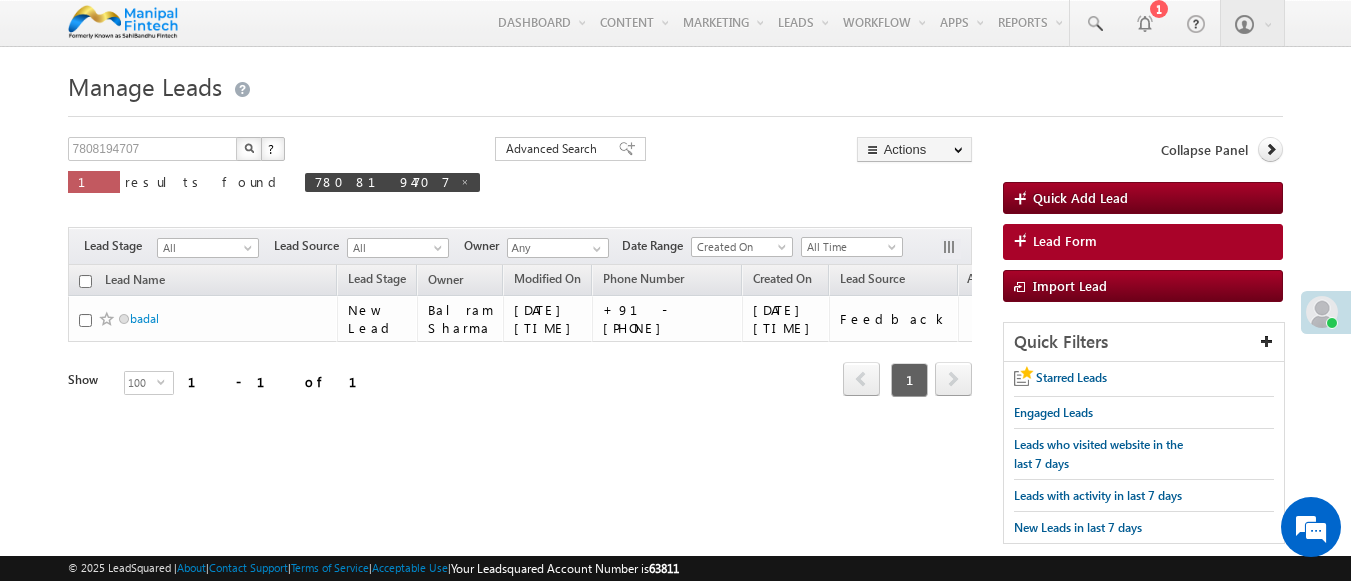 scroll, scrollTop: 0, scrollLeft: 0, axis: both 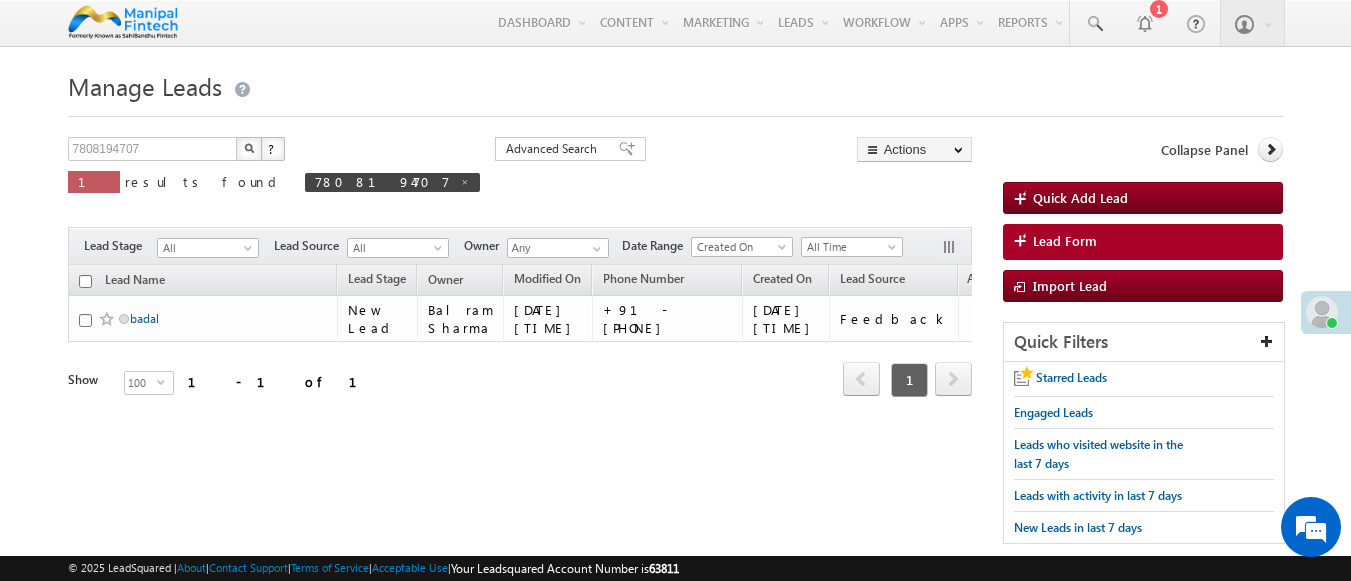click on "badal" at bounding box center [144, 318] 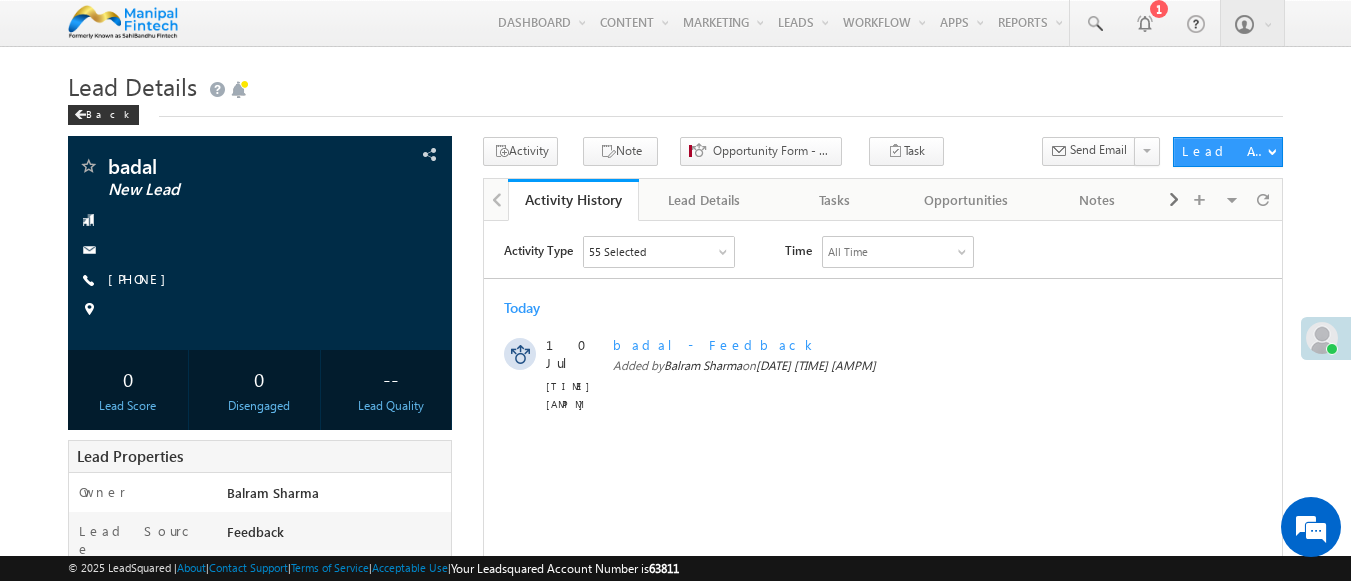 scroll, scrollTop: 0, scrollLeft: 0, axis: both 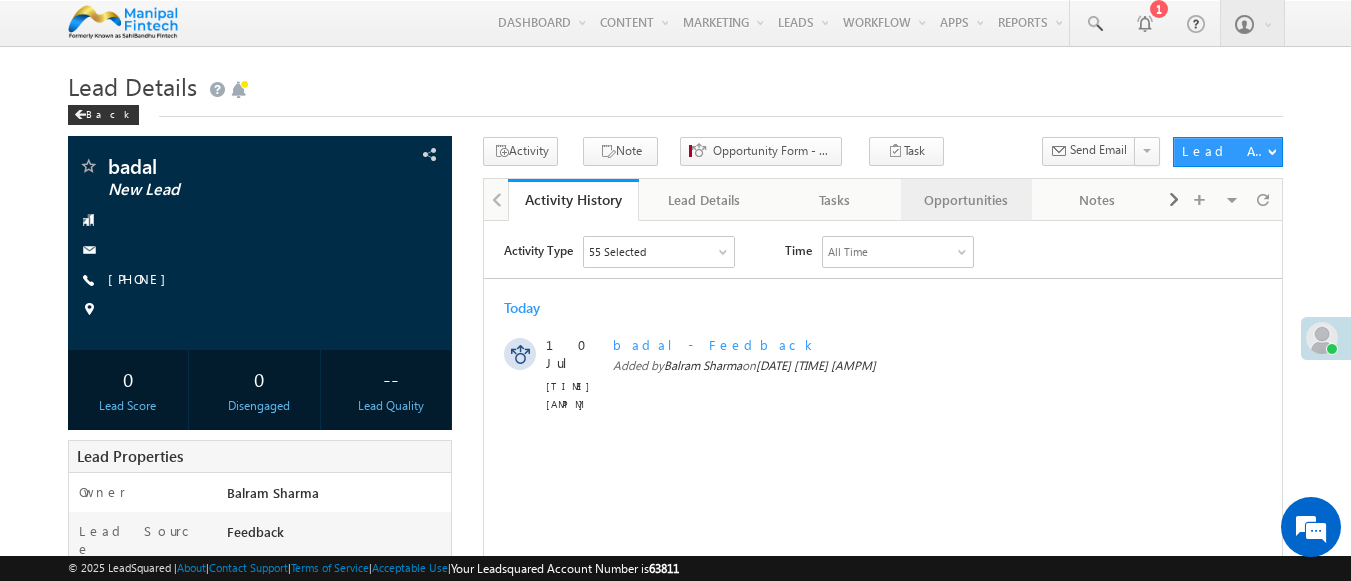 click on "Opportunities" at bounding box center [965, 200] 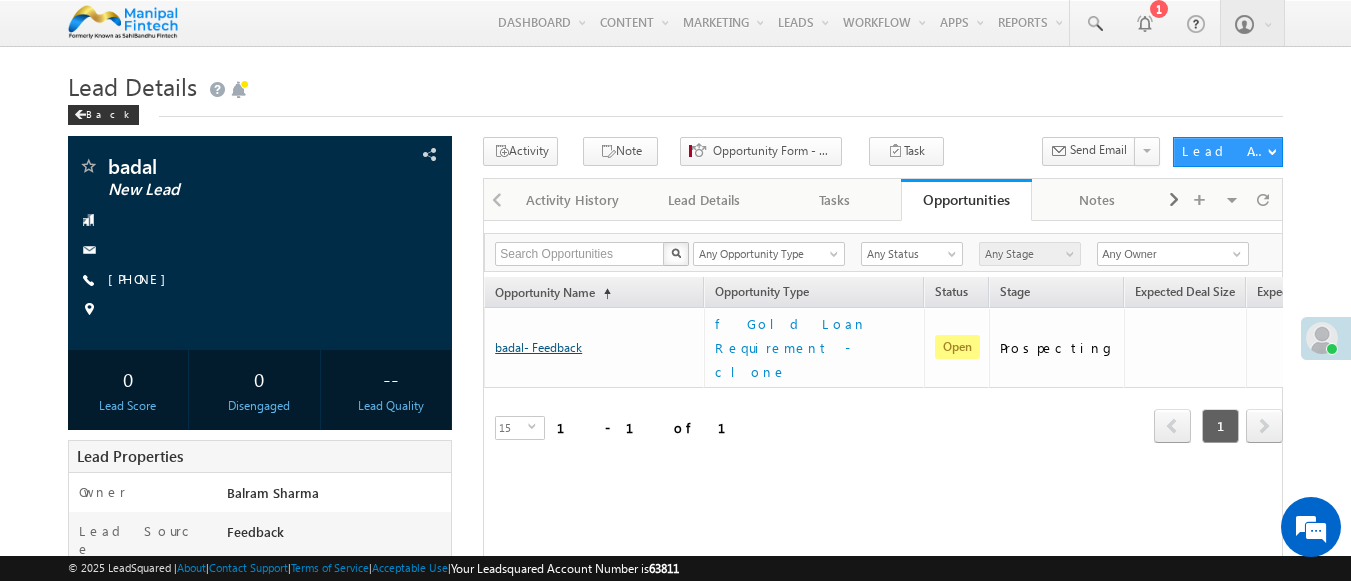 click on "badal- Feedback" at bounding box center [538, 347] 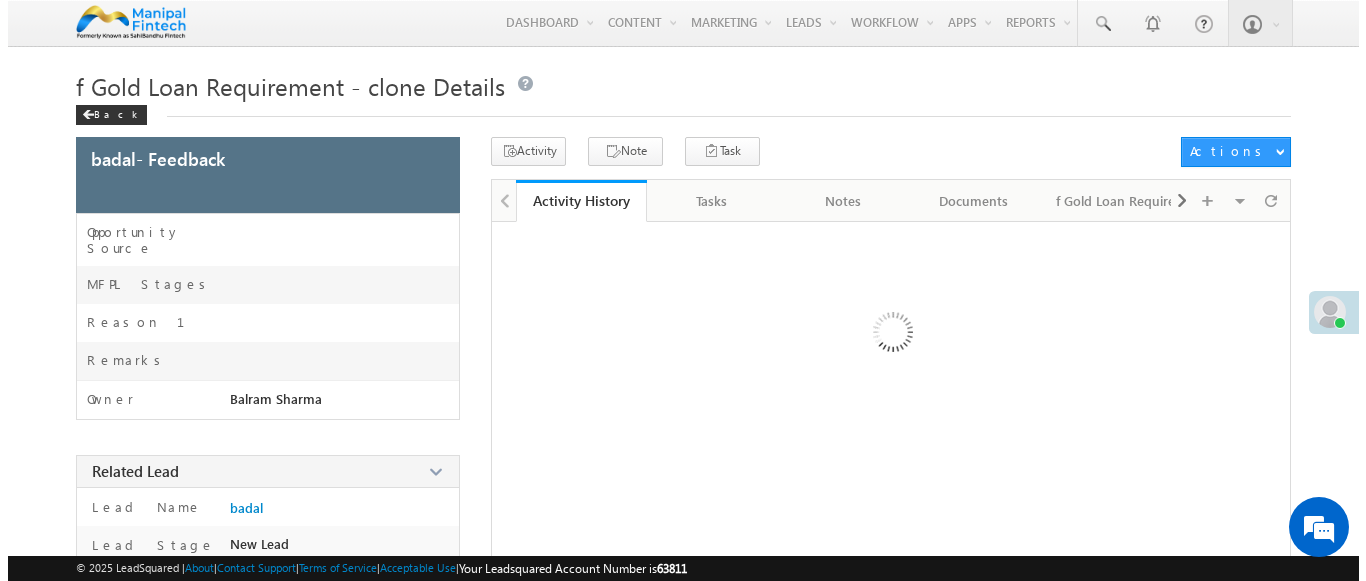 scroll, scrollTop: 0, scrollLeft: 0, axis: both 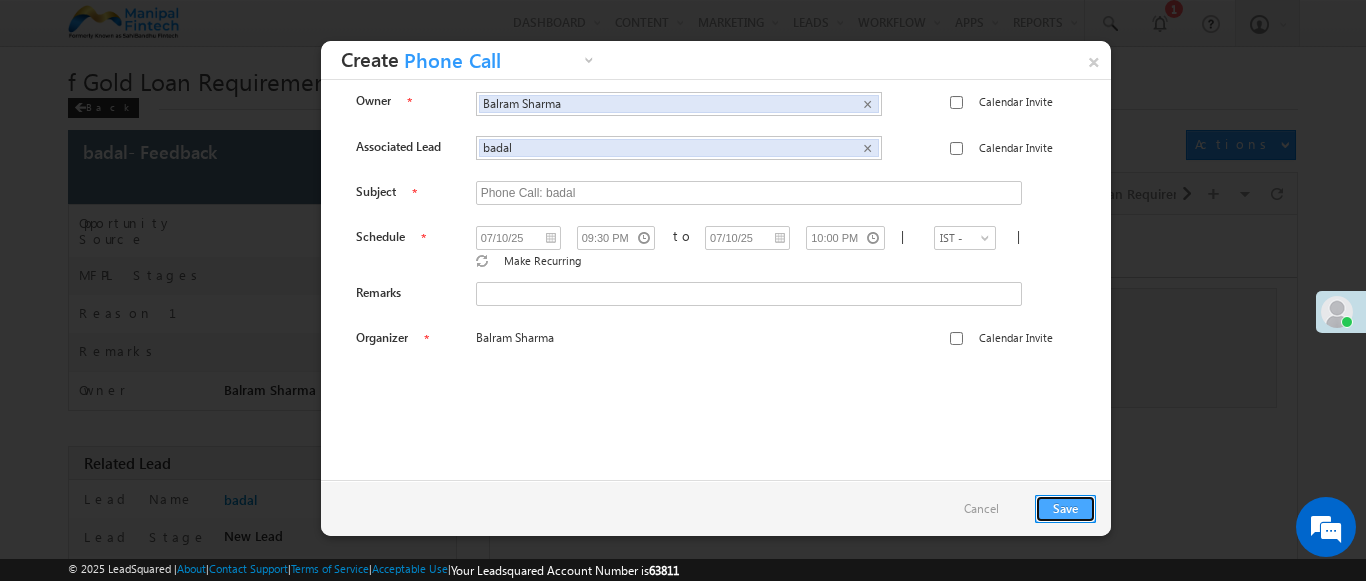 click on "Save" at bounding box center (1065, 509) 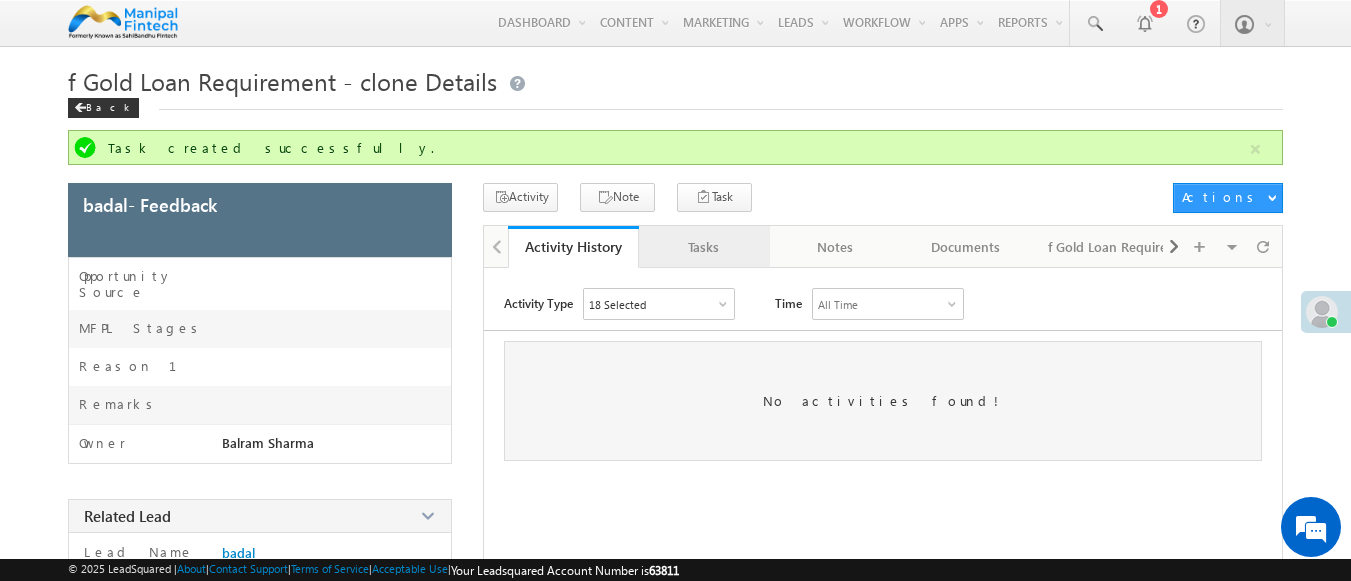 click on "Tasks" at bounding box center [703, 247] 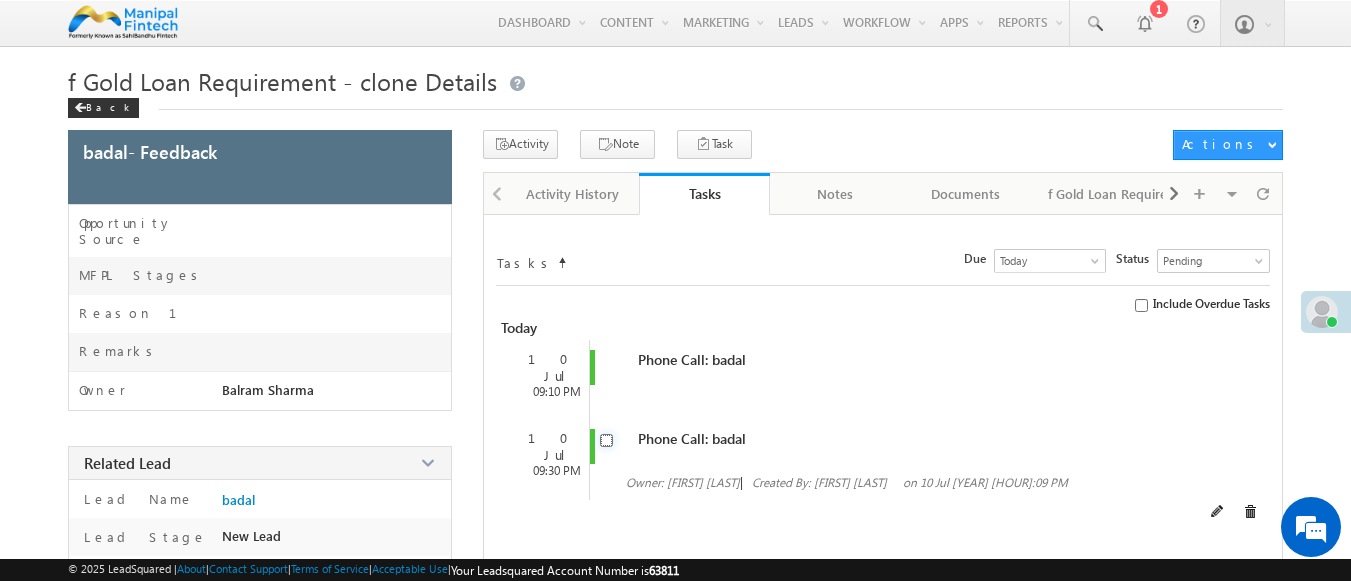 click at bounding box center [606, 440] 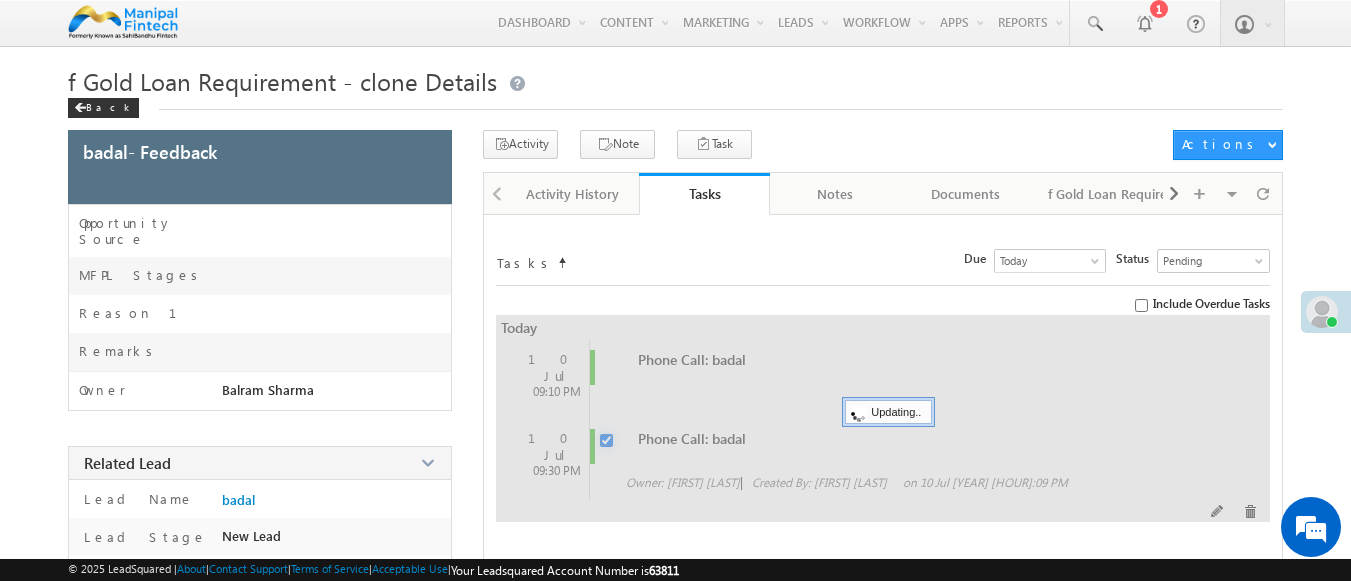 checkbox on "false" 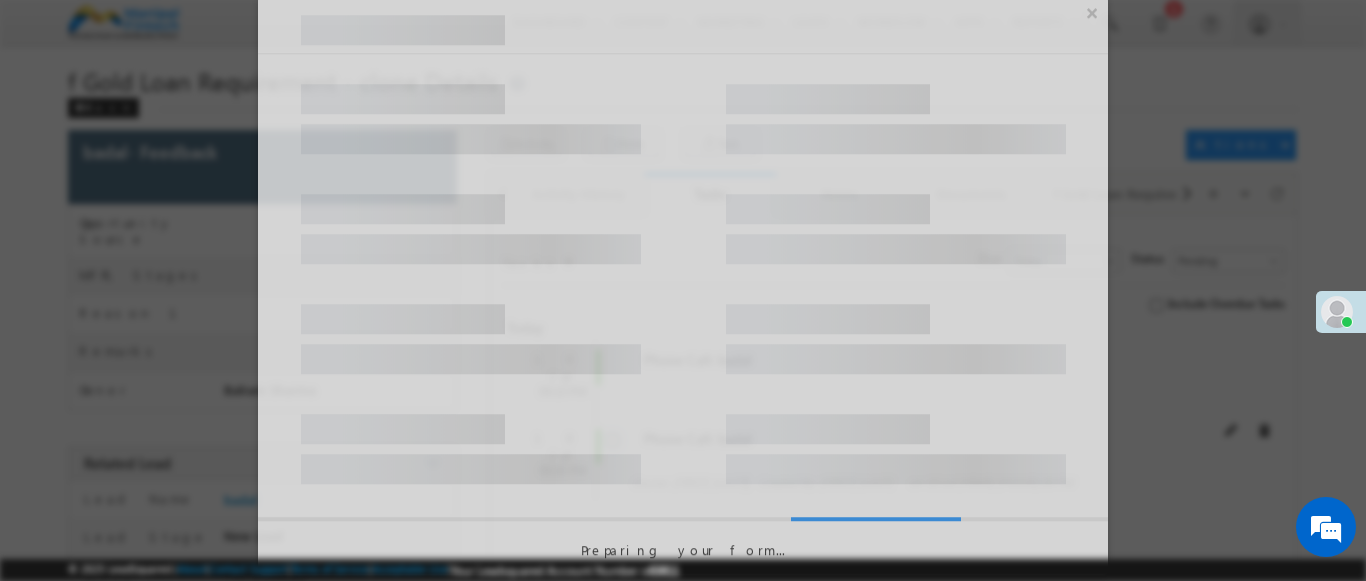scroll, scrollTop: 0, scrollLeft: 0, axis: both 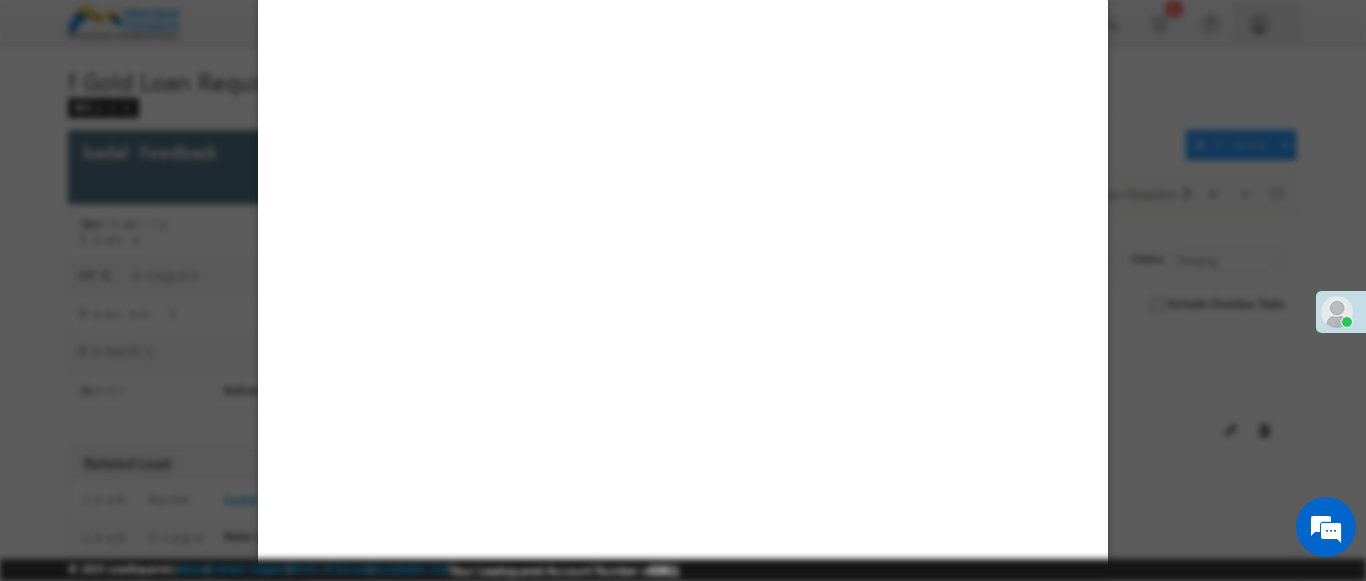select on "Feedback" 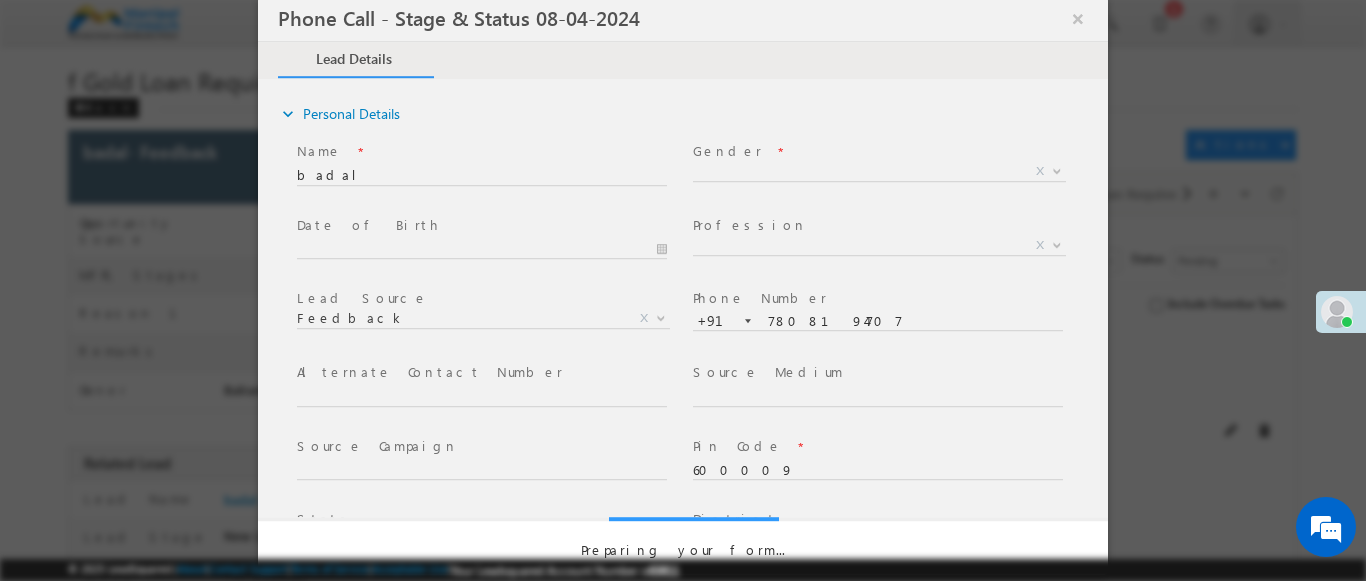 select on "Open" 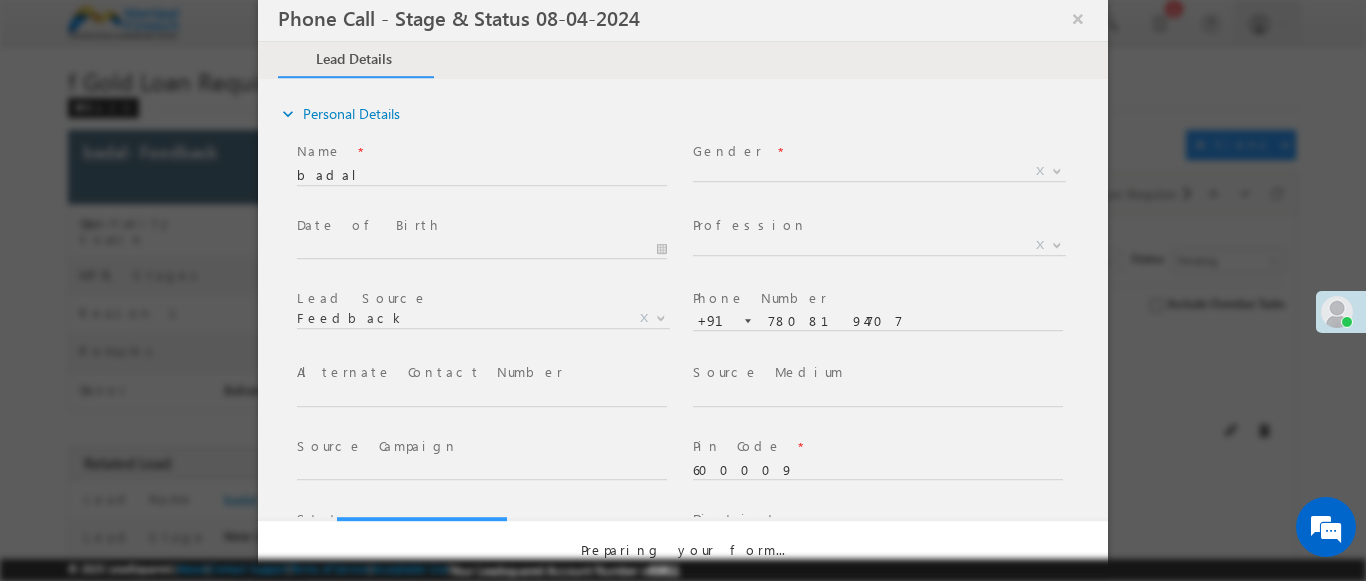 scroll, scrollTop: 0, scrollLeft: 0, axis: both 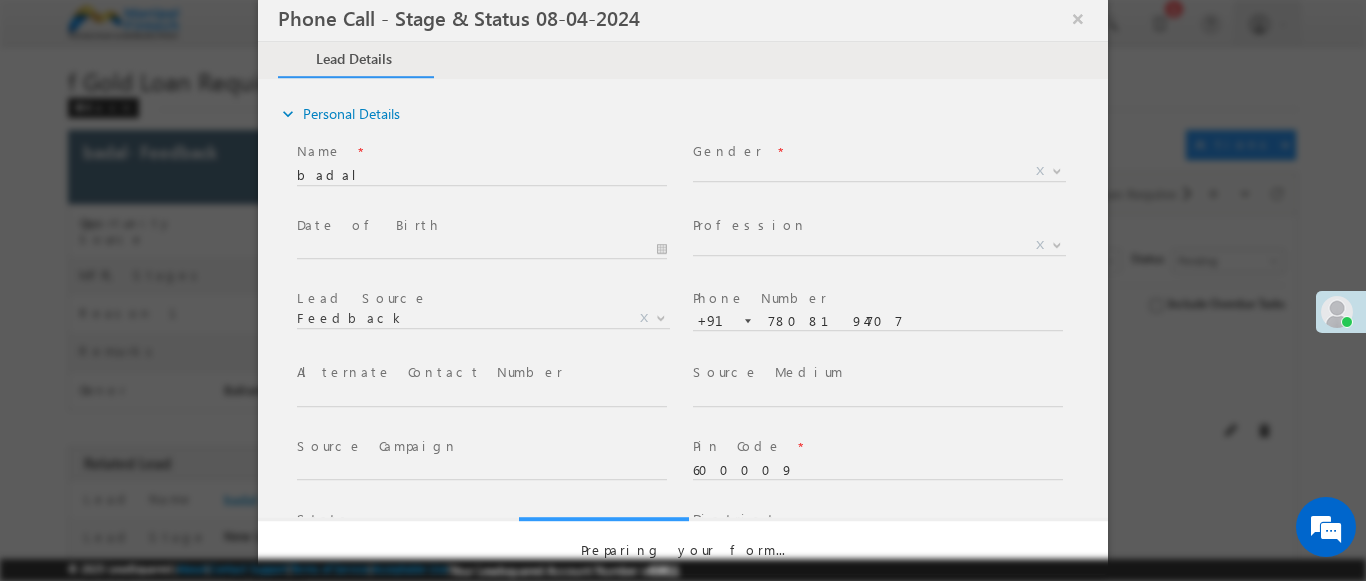 select on "Fresh Lead" 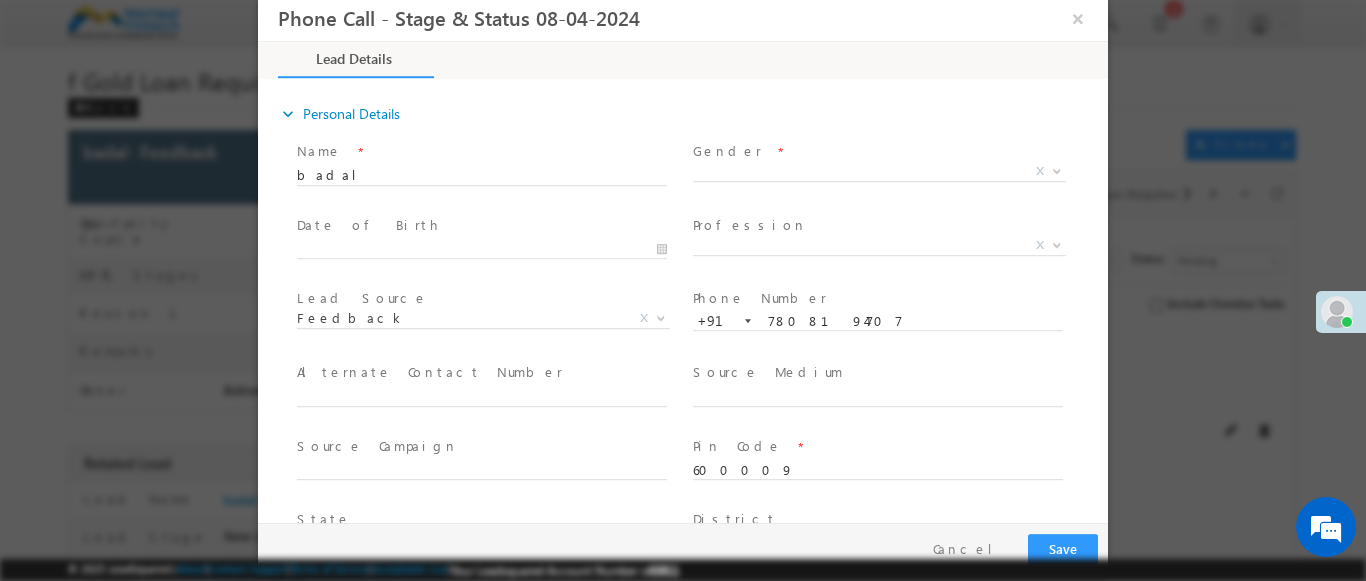 type on "07/10/25 9:09 PM" 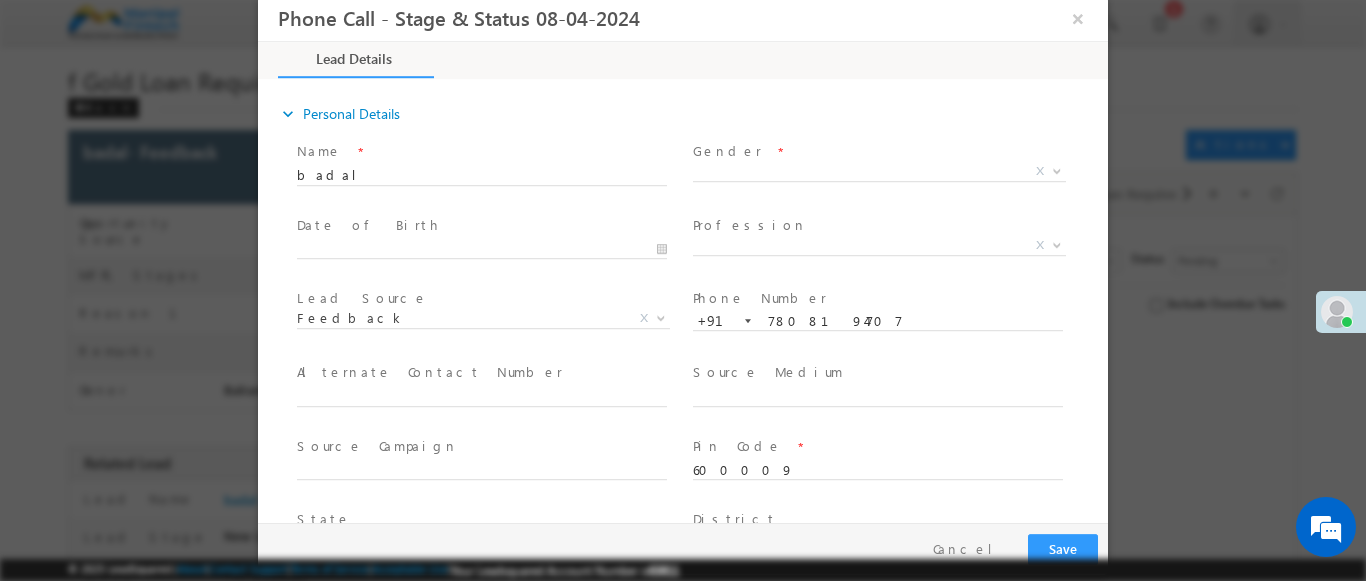 click at bounding box center [1057, 170] 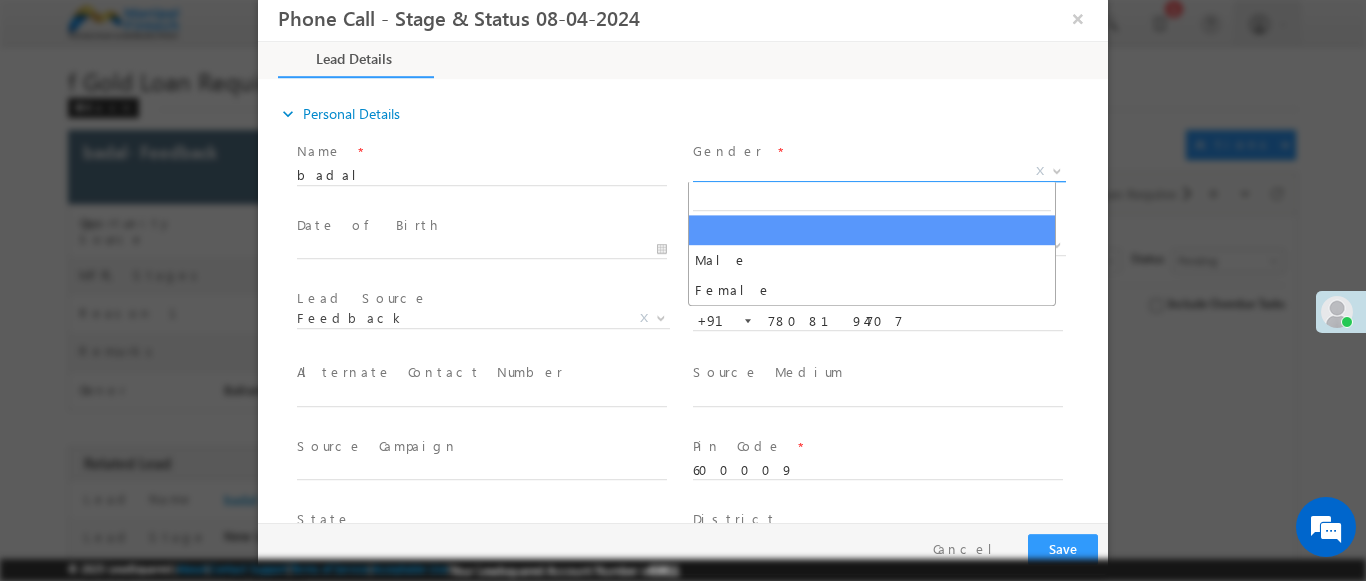 select on "Male" 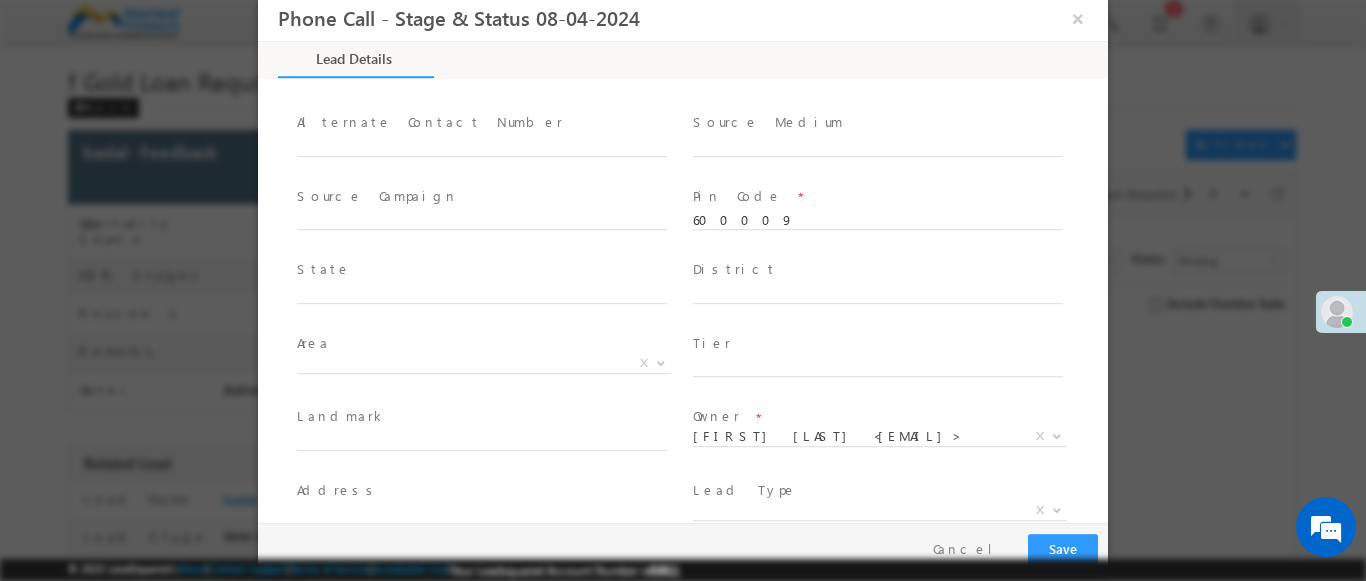 click at bounding box center [1057, 509] 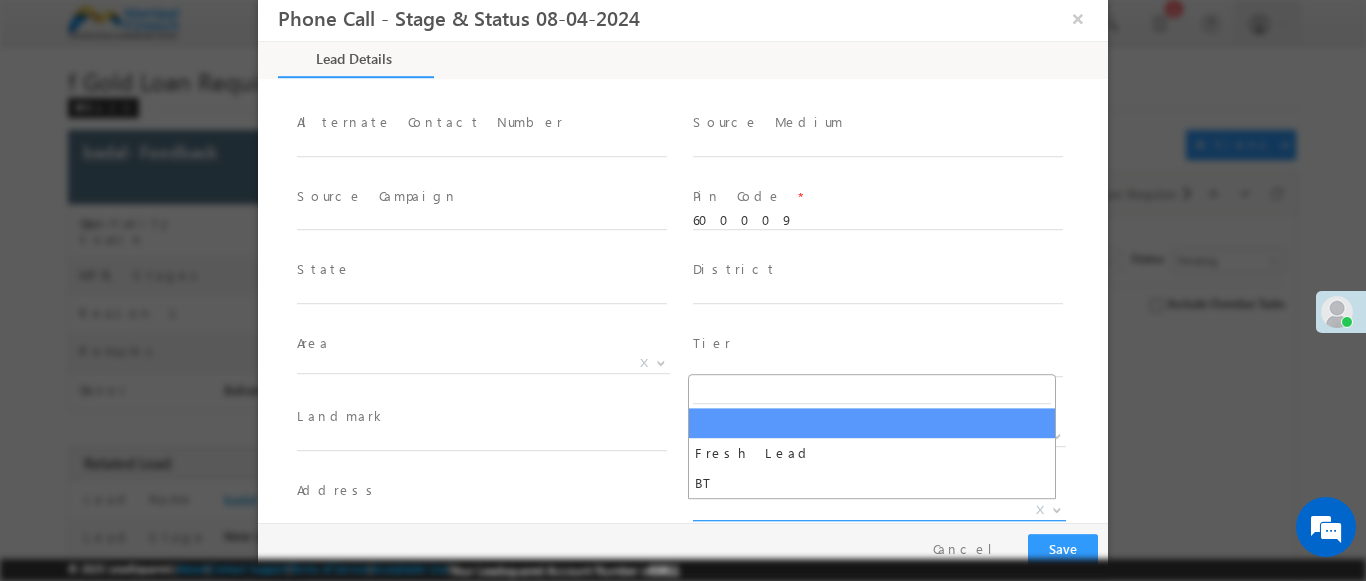 select on "Fresh Lead" 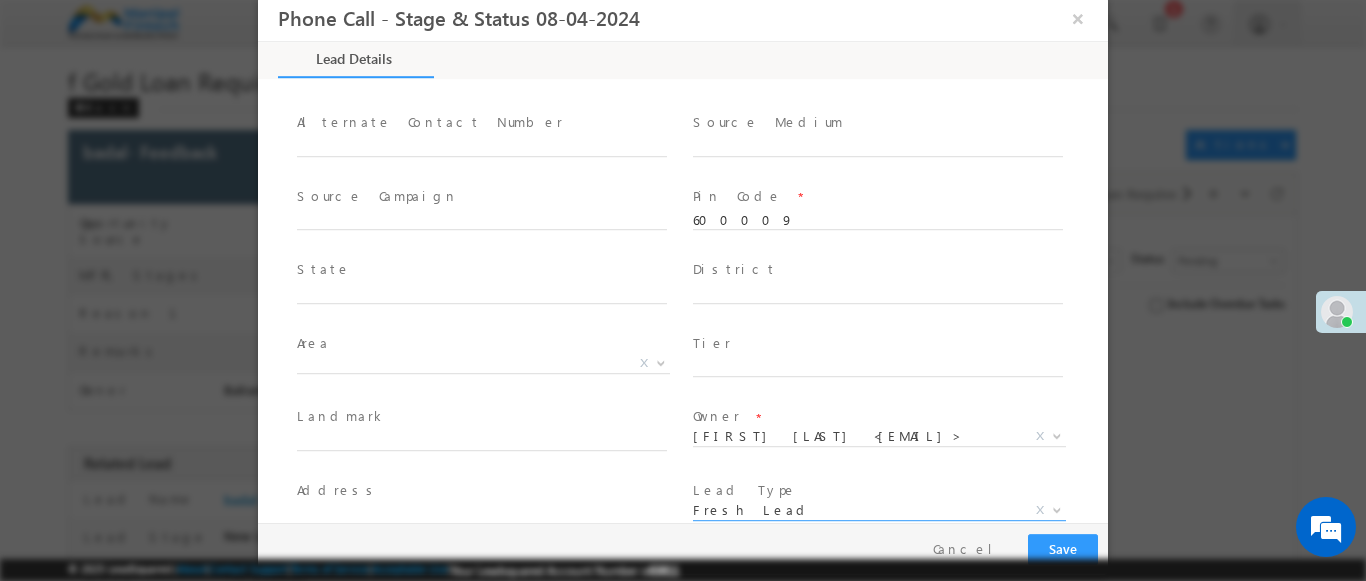 scroll, scrollTop: 324, scrollLeft: 0, axis: vertical 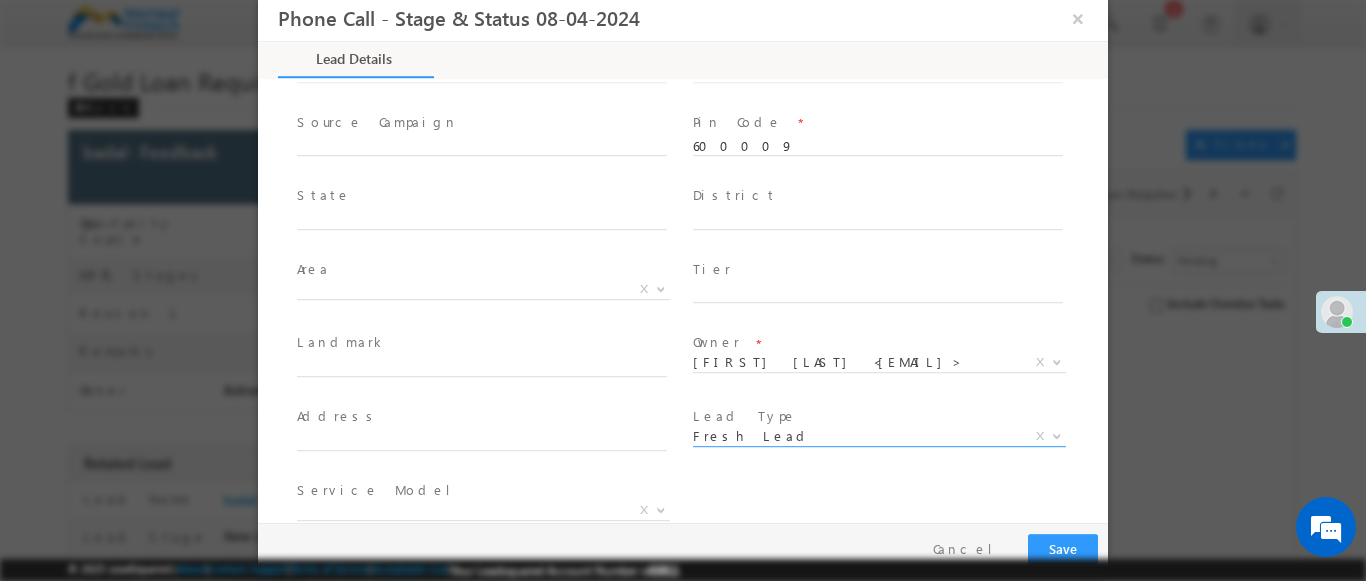 click at bounding box center (661, 509) 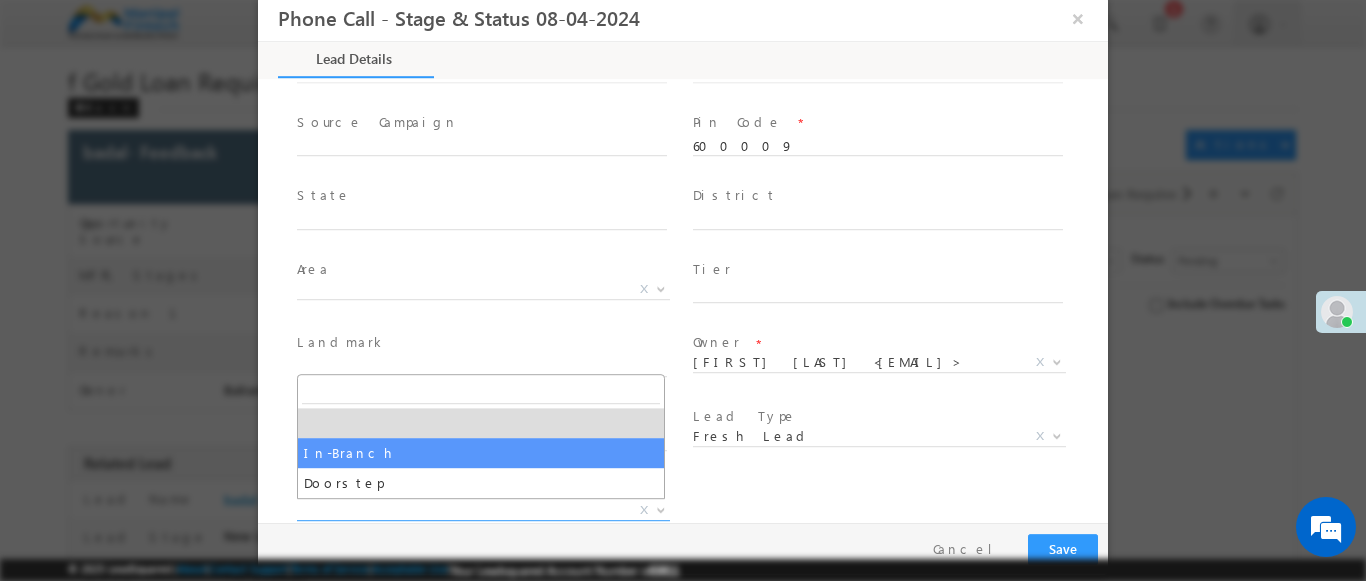select on "In-Branch" 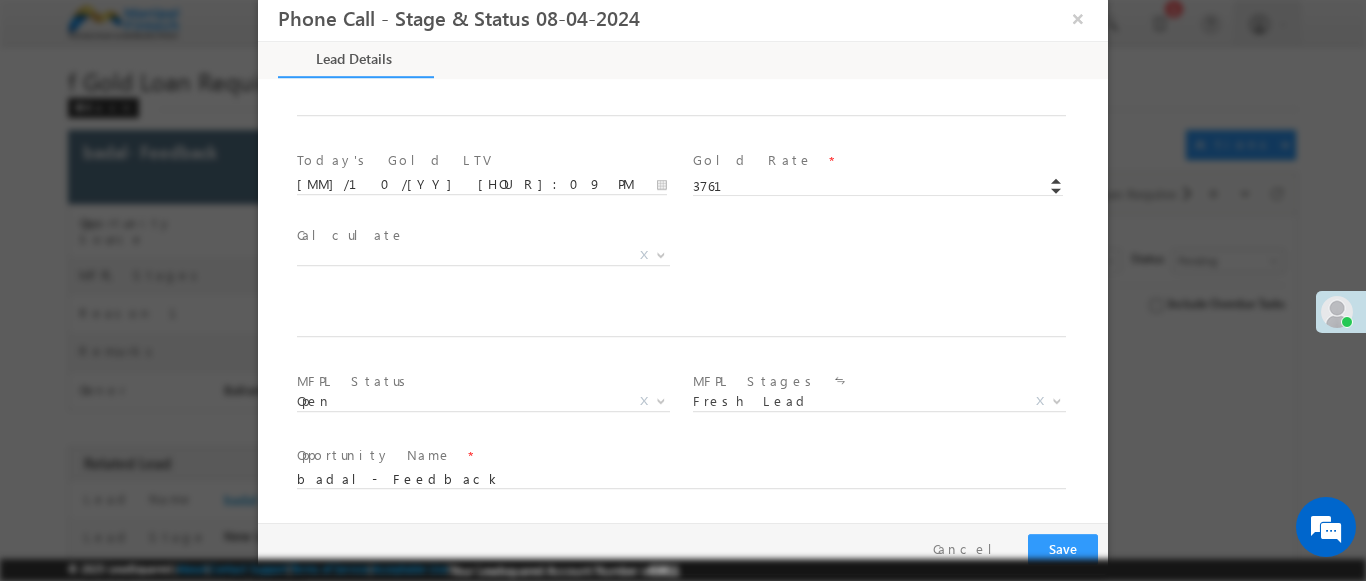 scroll, scrollTop: 1021, scrollLeft: 0, axis: vertical 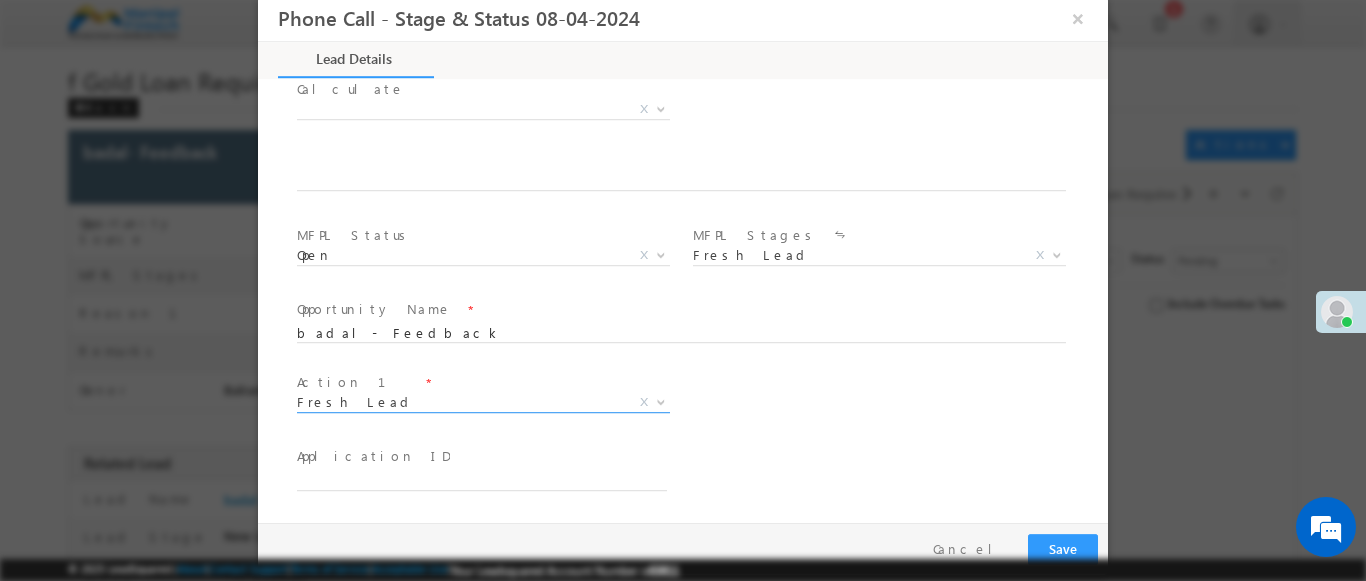 click on "Fresh Lead" at bounding box center [459, 402] 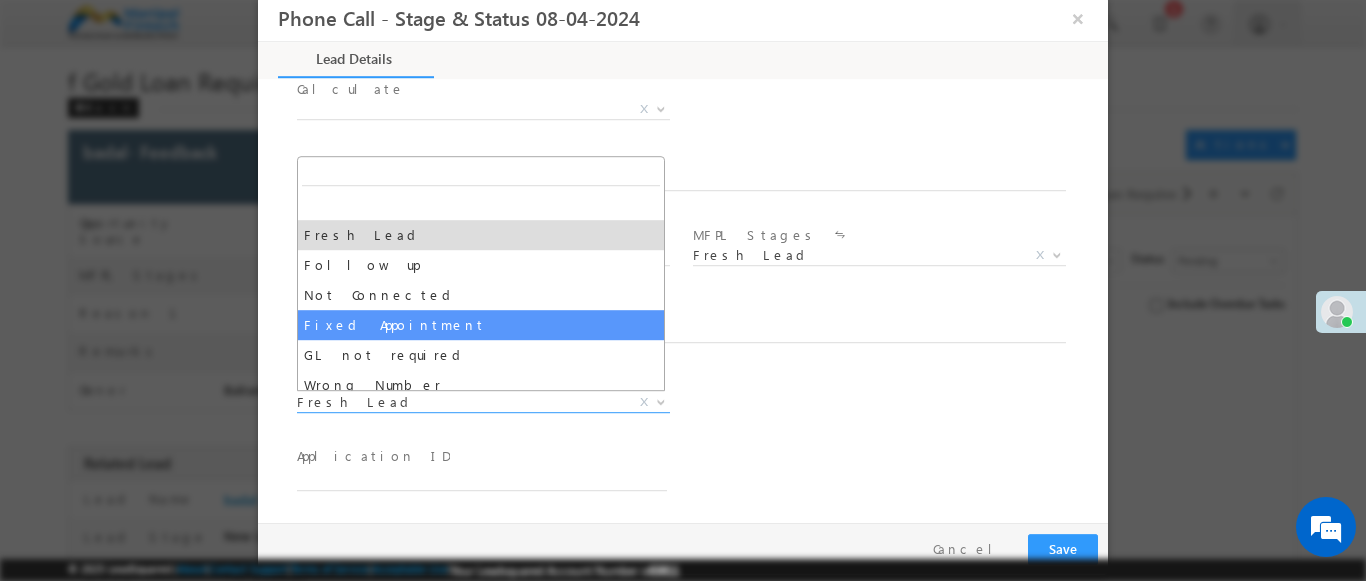 select on "Fixed Appointment" 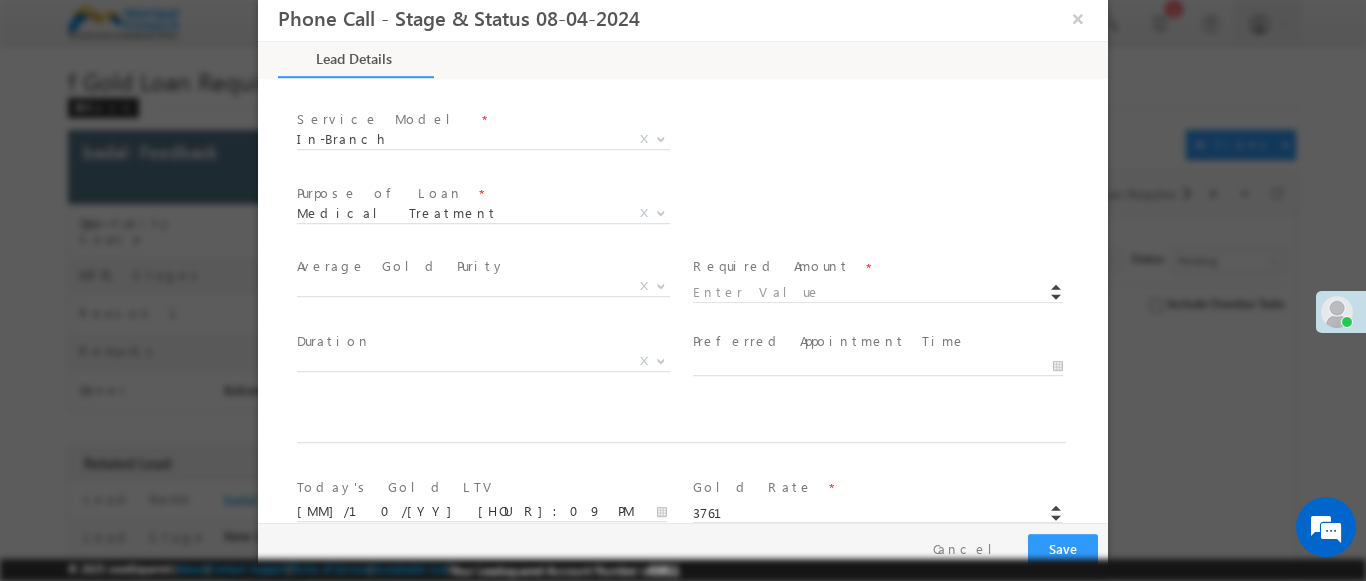 scroll, scrollTop: 694, scrollLeft: 0, axis: vertical 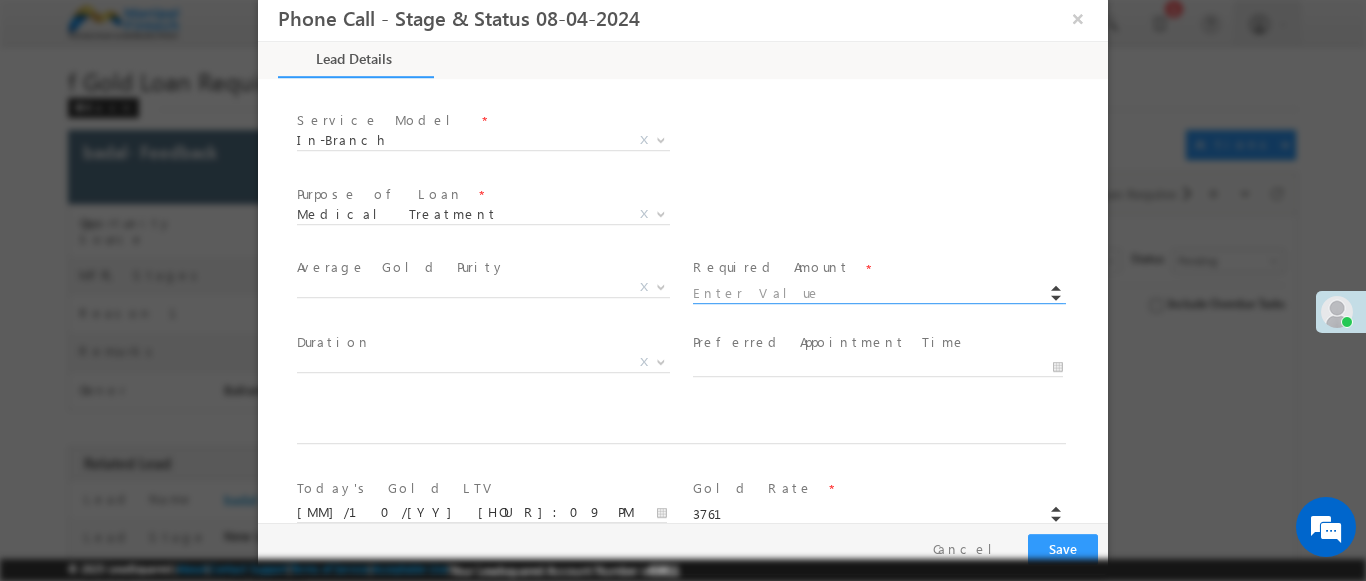 click at bounding box center (878, 294) 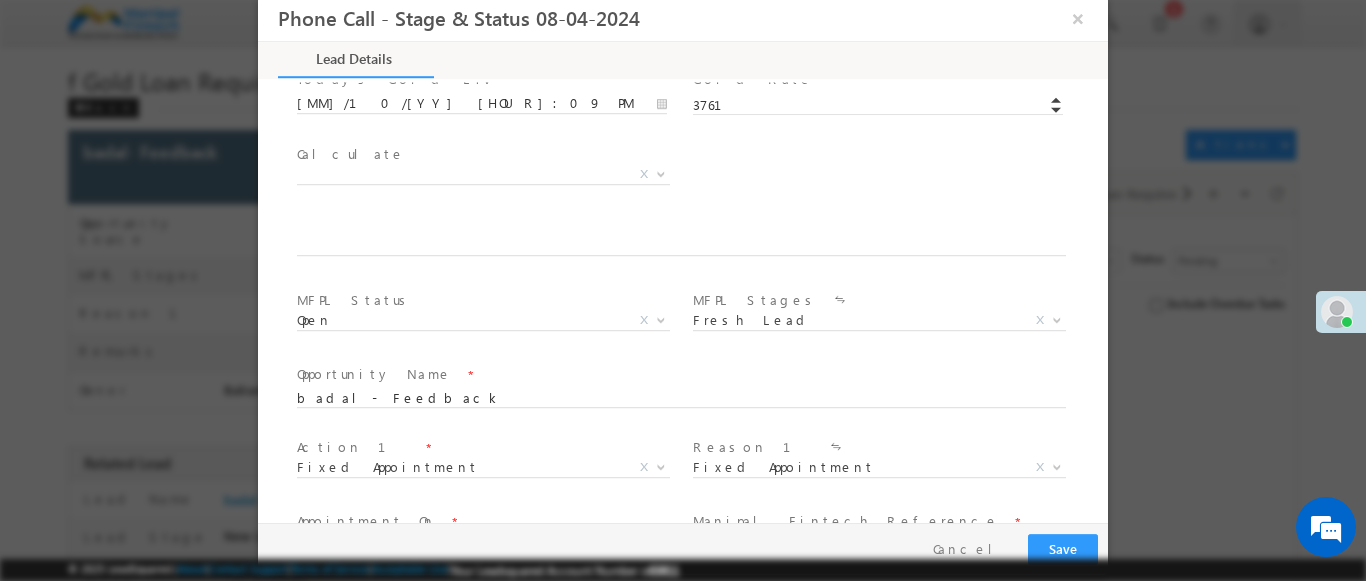 scroll, scrollTop: 1315, scrollLeft: 0, axis: vertical 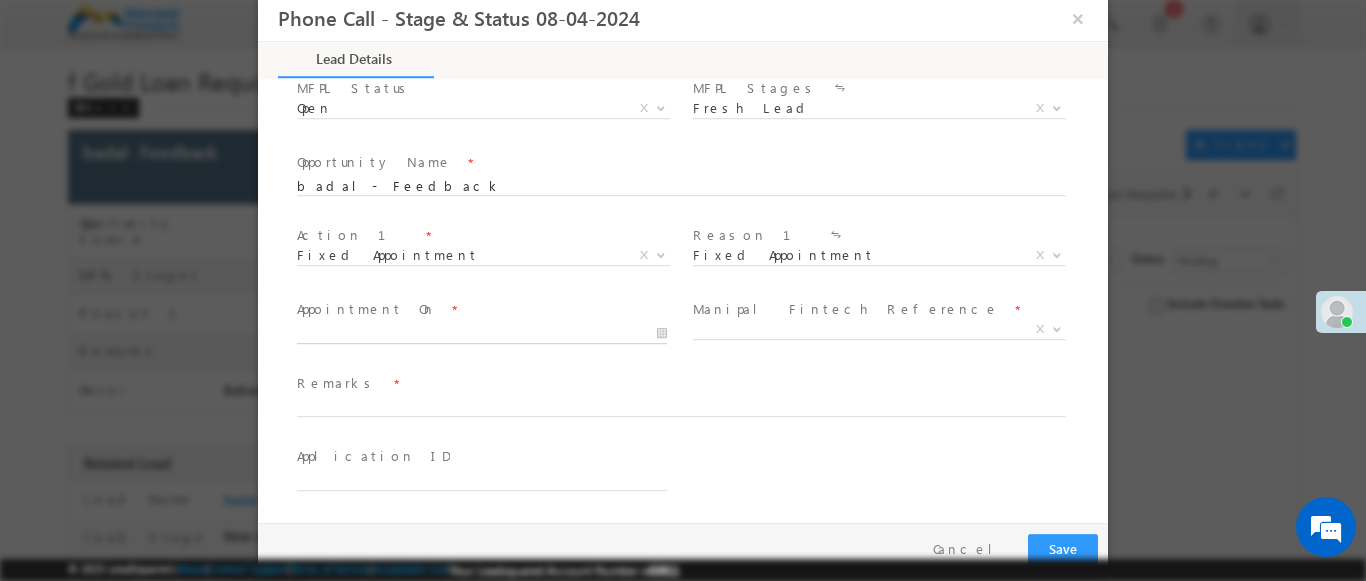 type on "123456.00" 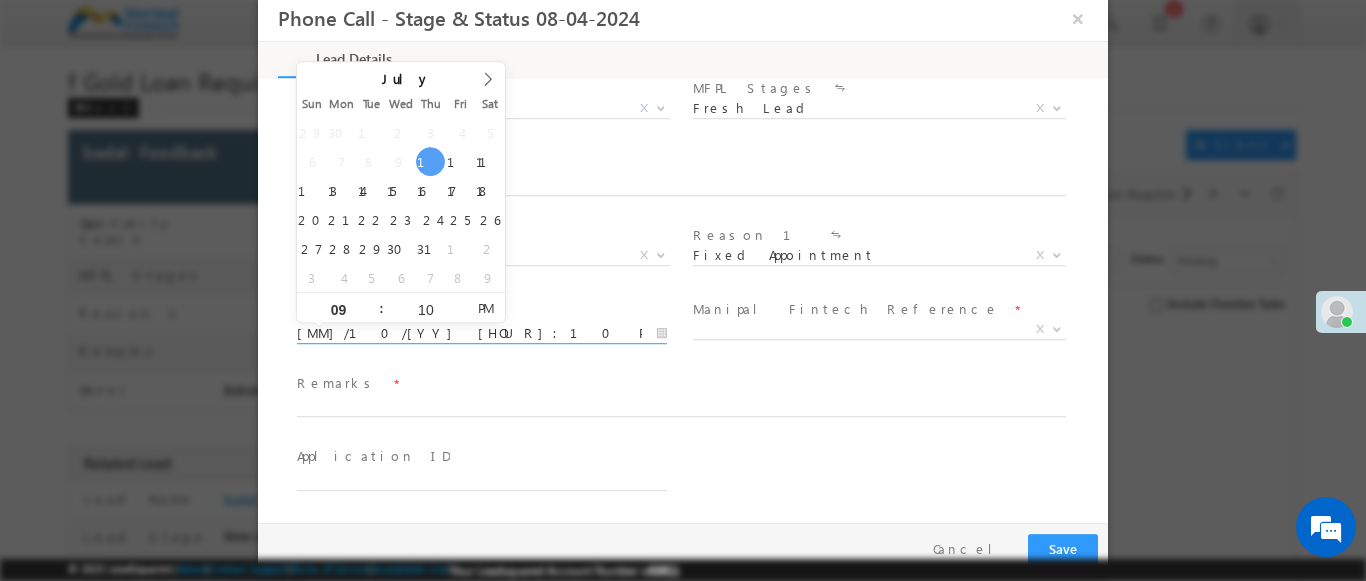 click on "07/10/25 9:10 PM" at bounding box center [482, 334] 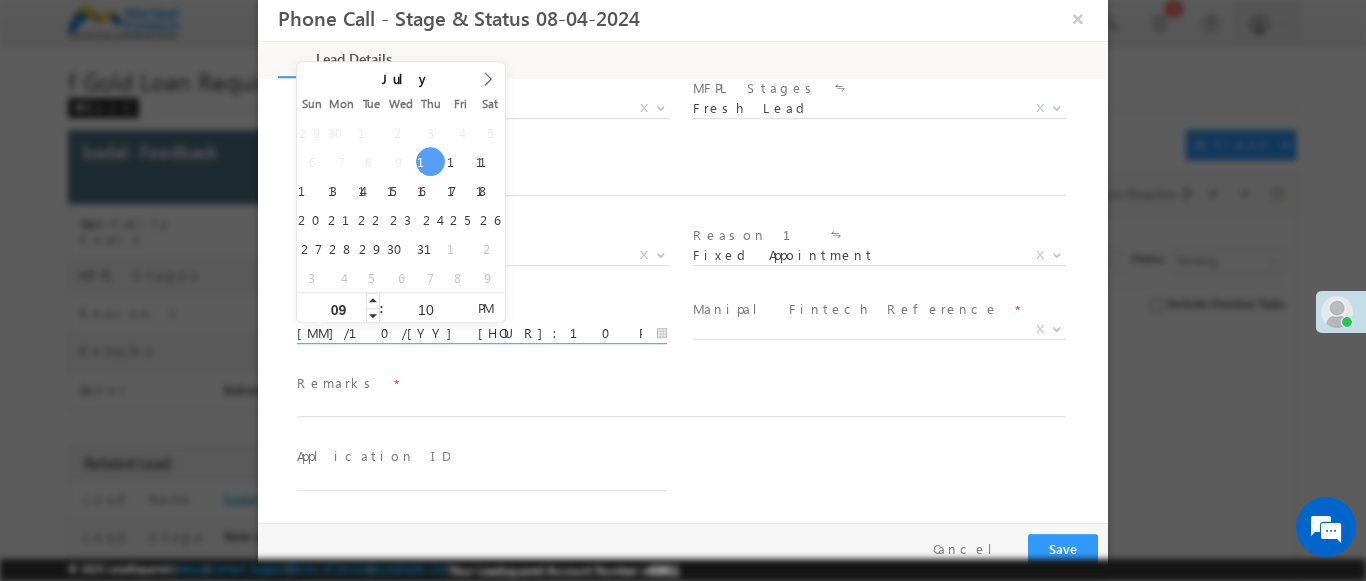 click on "09" at bounding box center [338, 309] 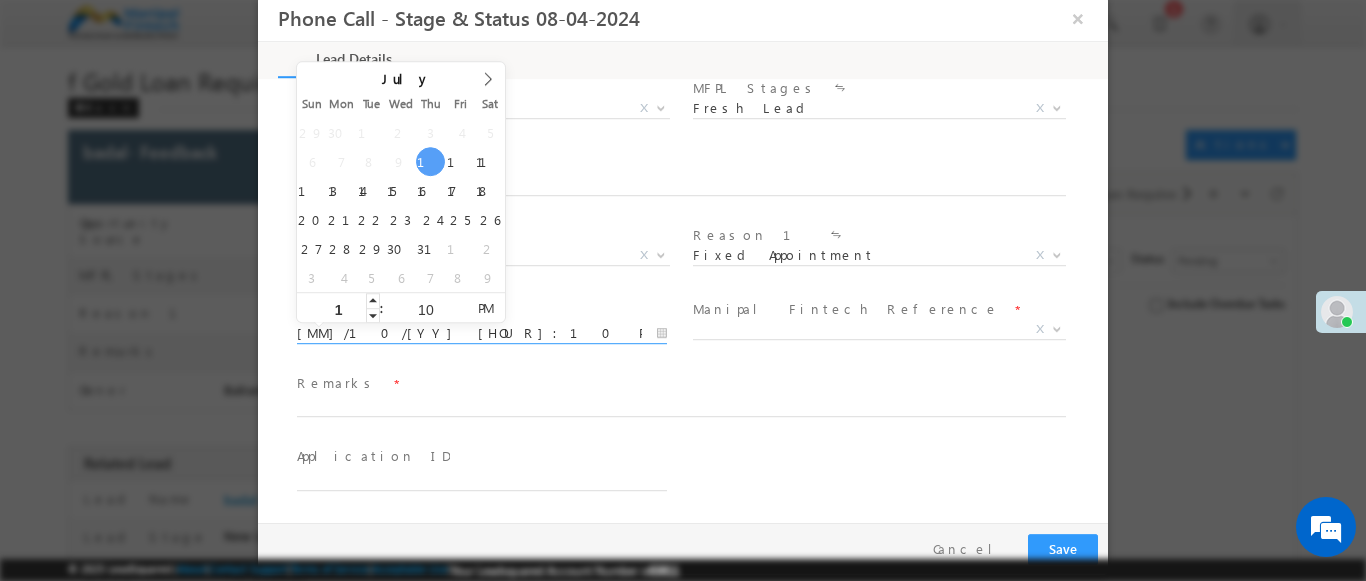 type on "10" 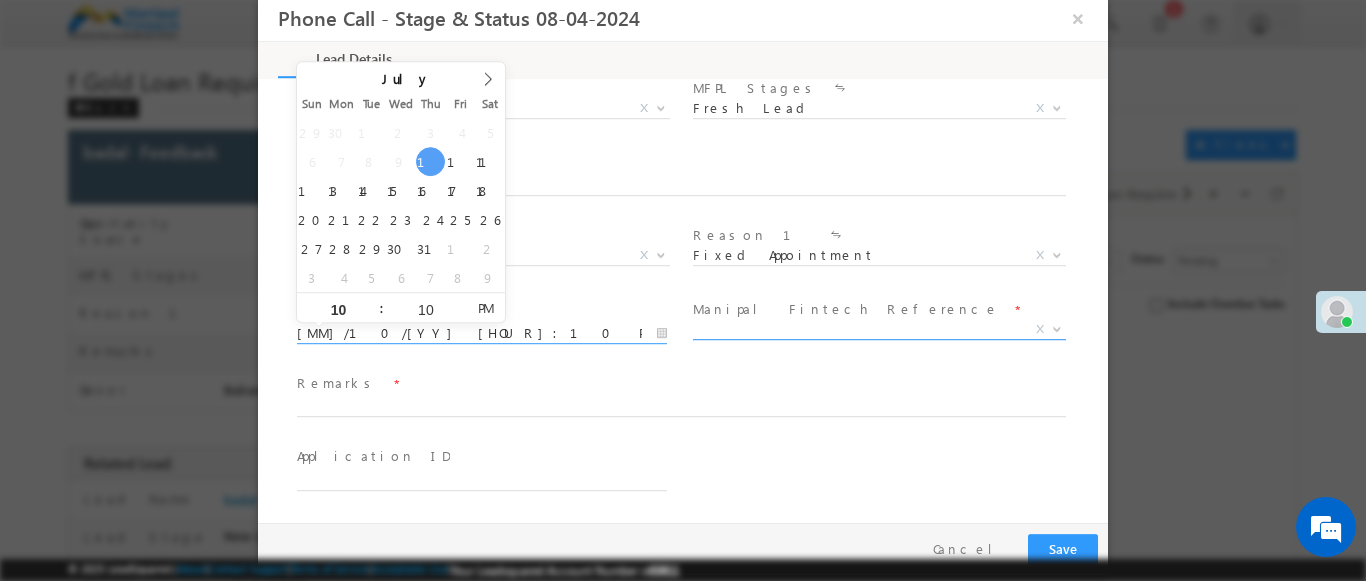 type on "07/10/25 10:10 PM" 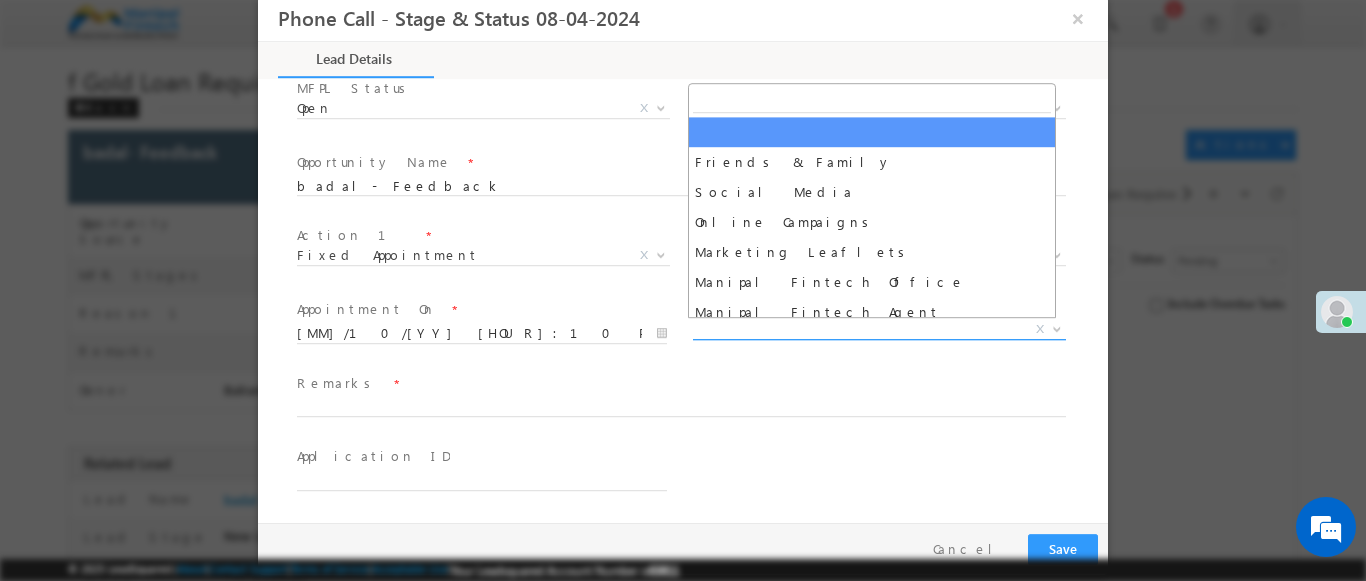 click on "X" at bounding box center [879, 330] 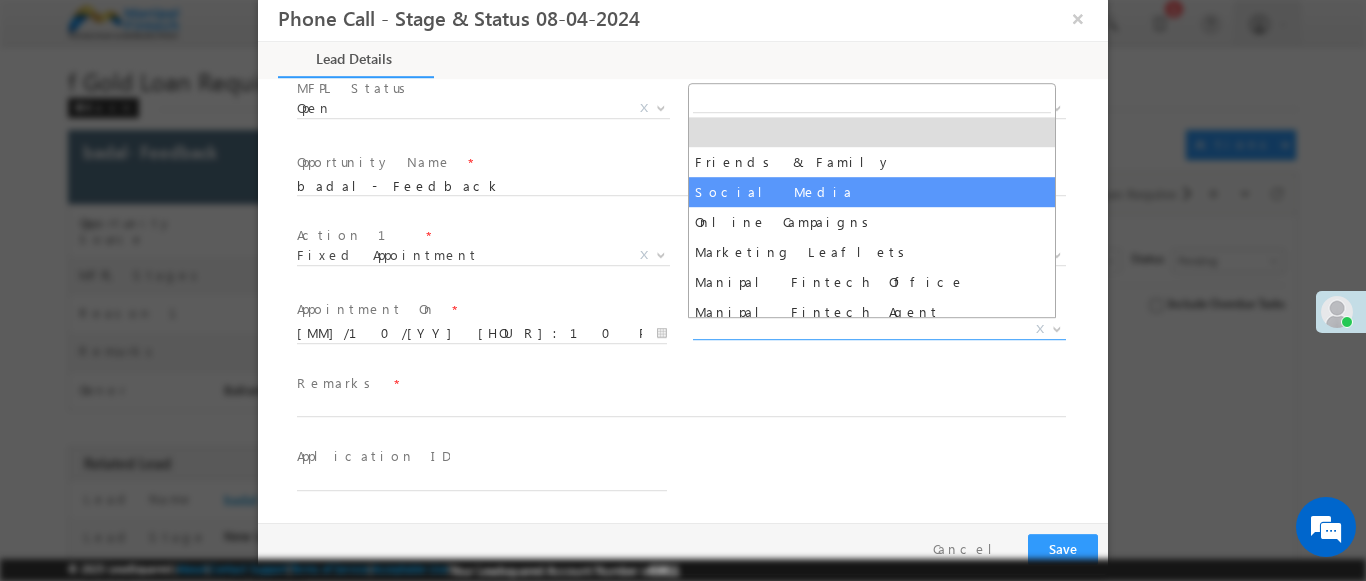 select on "Social Media" 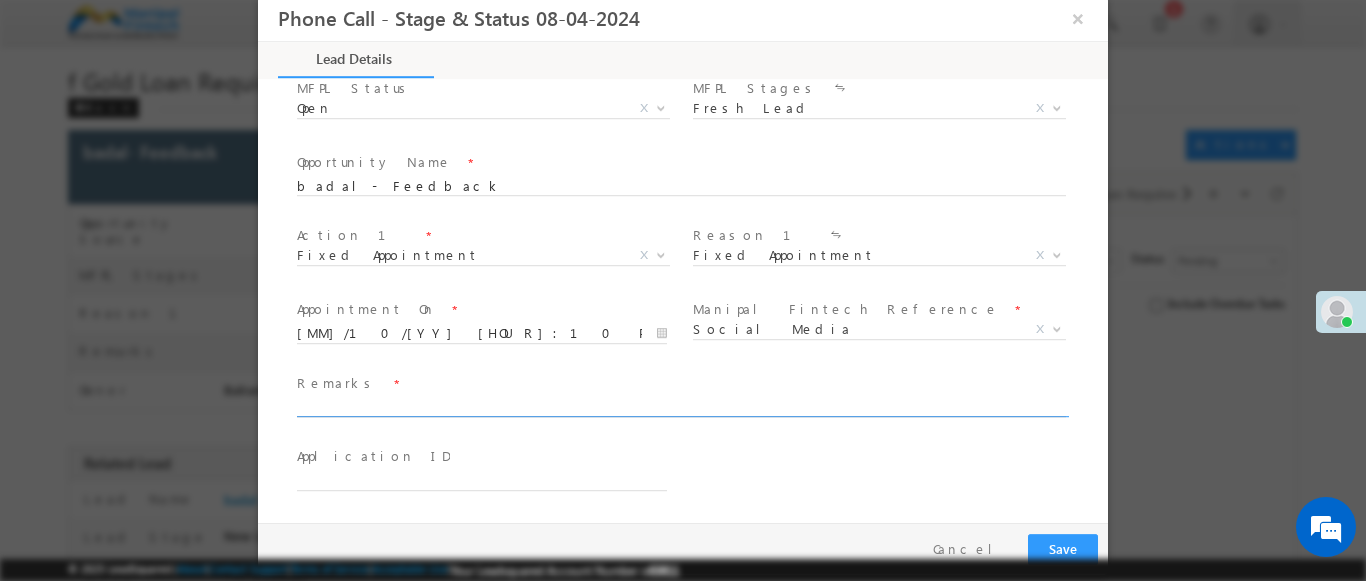 click at bounding box center [681, 408] 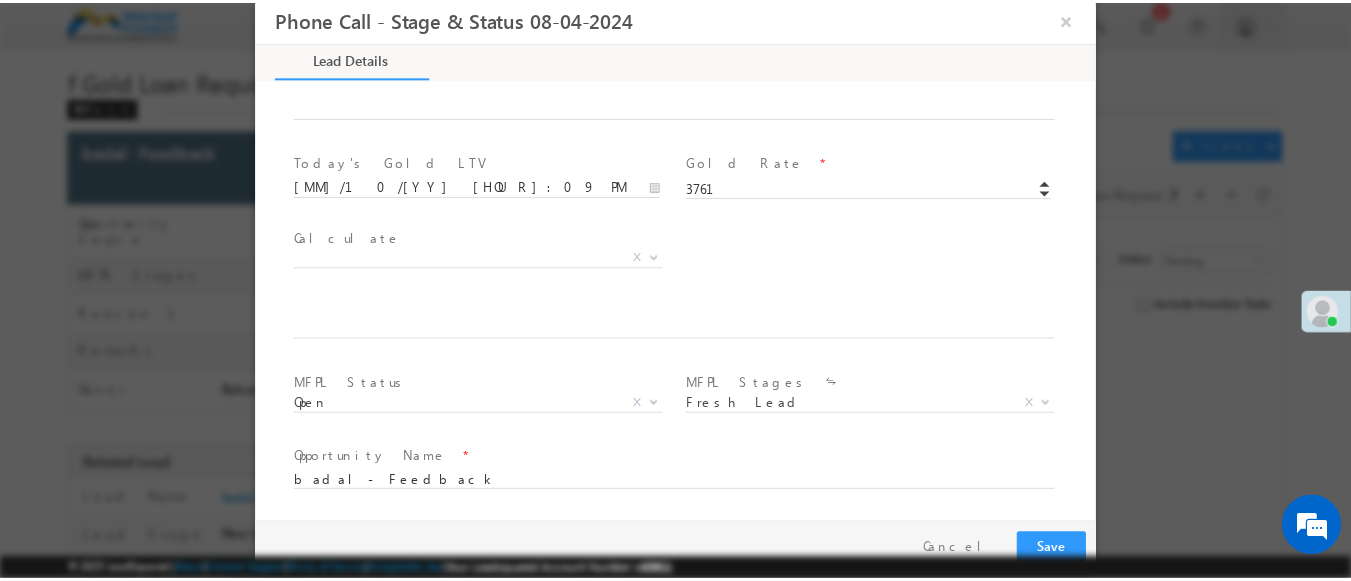 scroll, scrollTop: 1315, scrollLeft: 0, axis: vertical 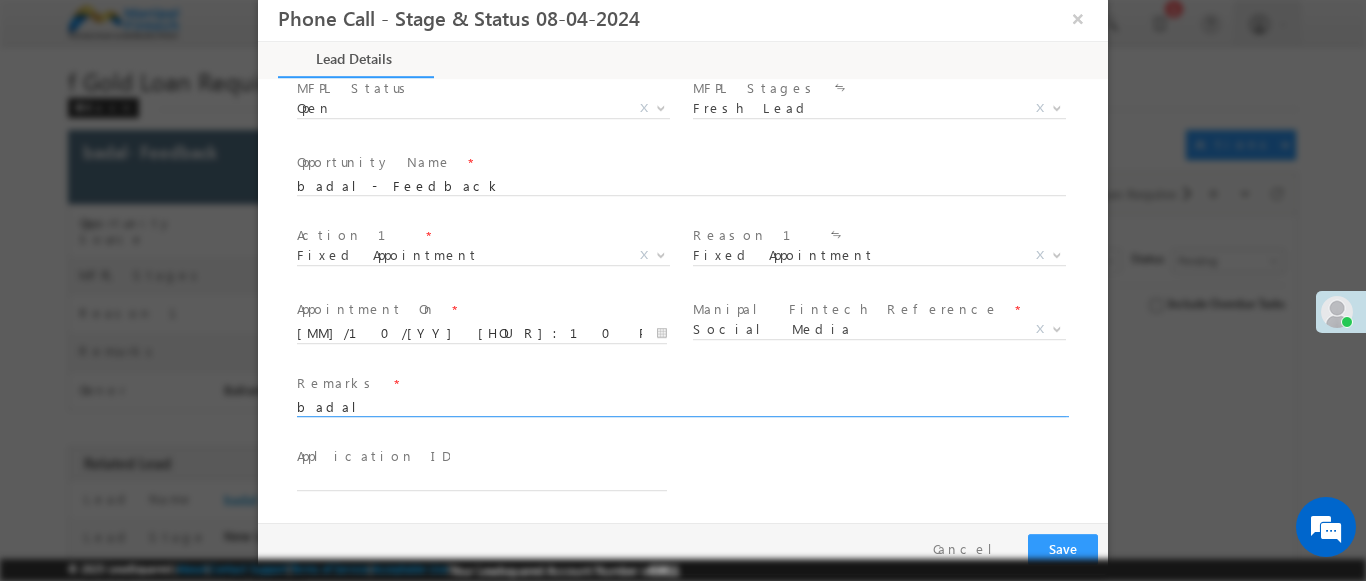 type on "badal" 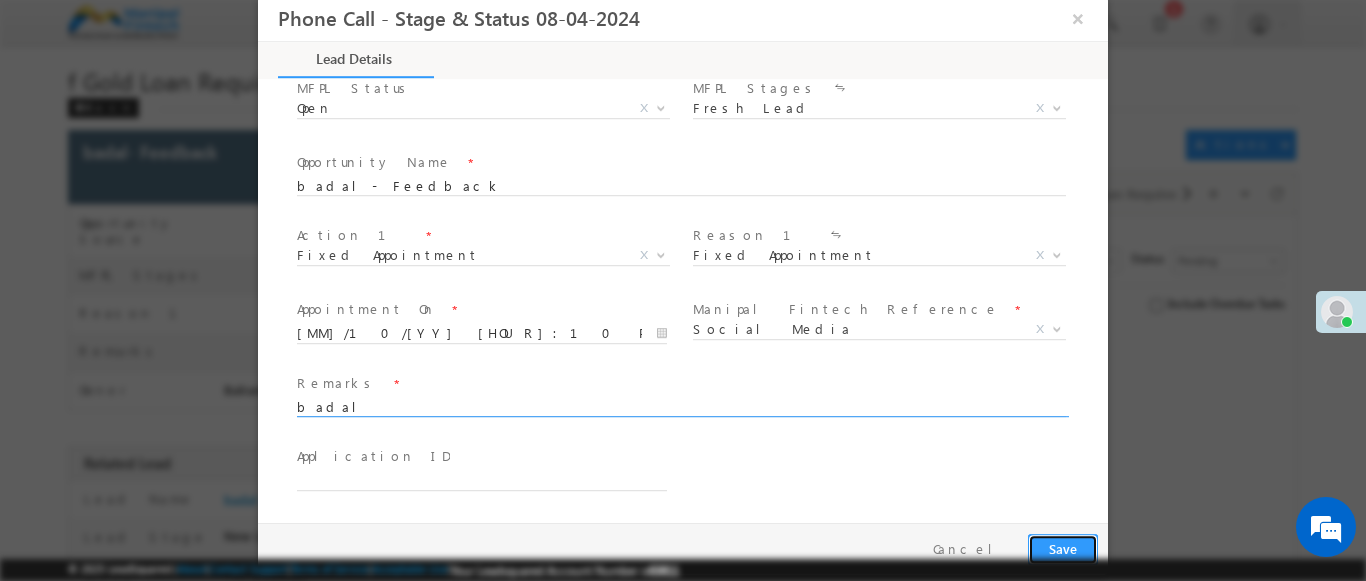 click on "Save" at bounding box center [1063, 549] 